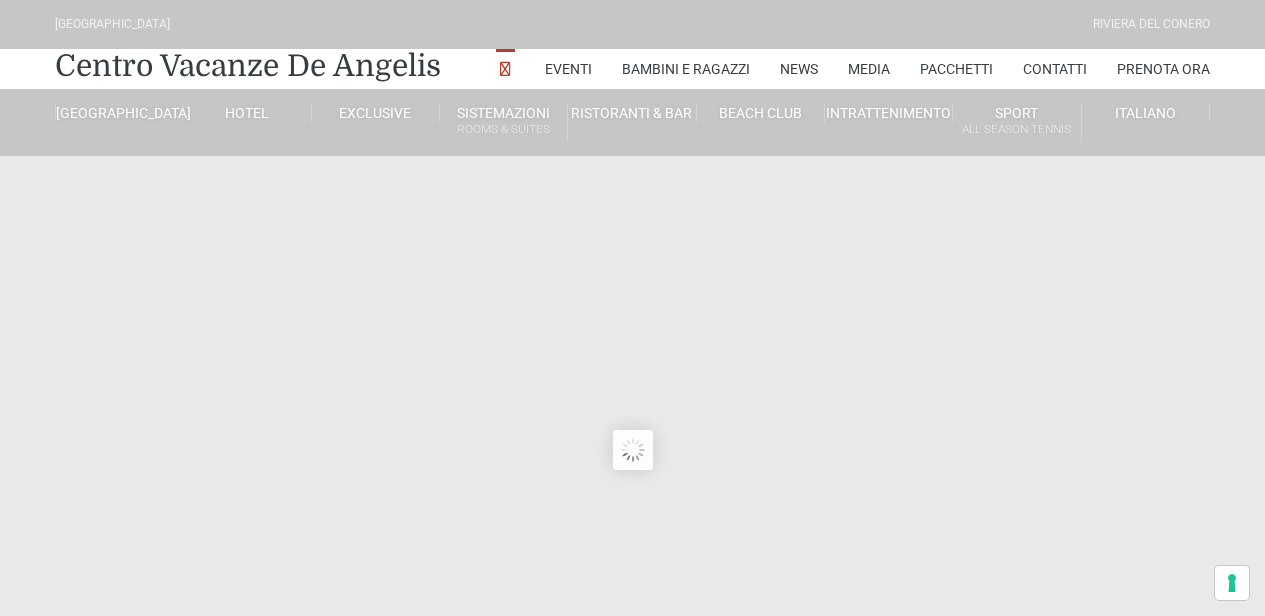 scroll, scrollTop: 0, scrollLeft: 0, axis: both 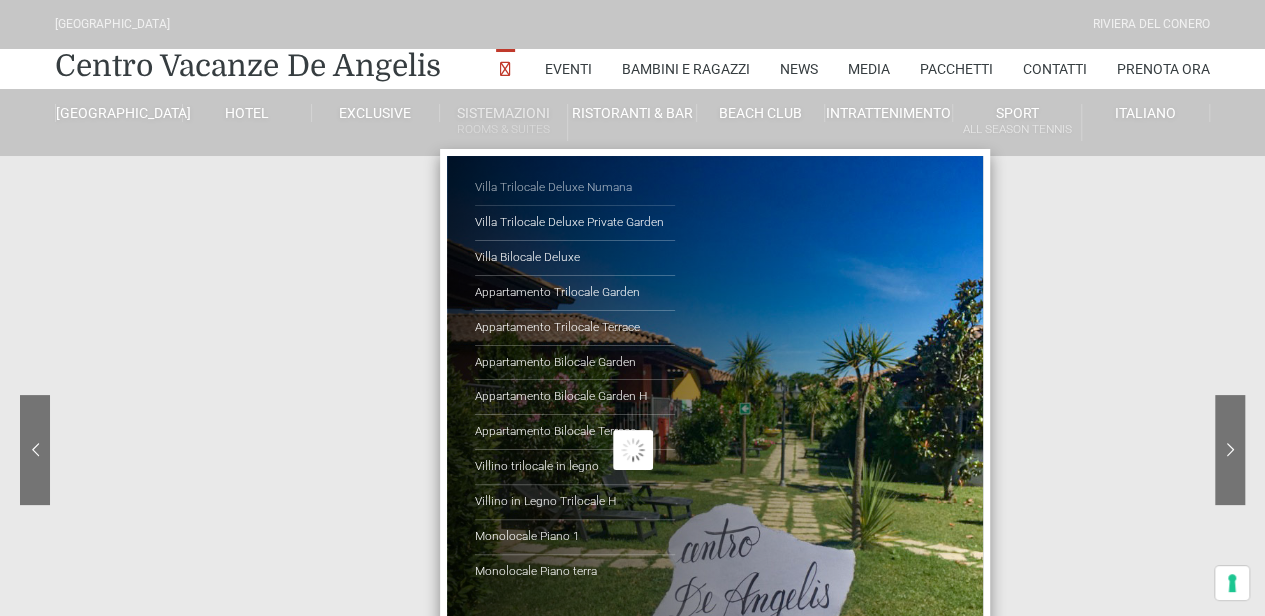click on "Villa Trilocale Deluxe Numana" at bounding box center [575, 188] 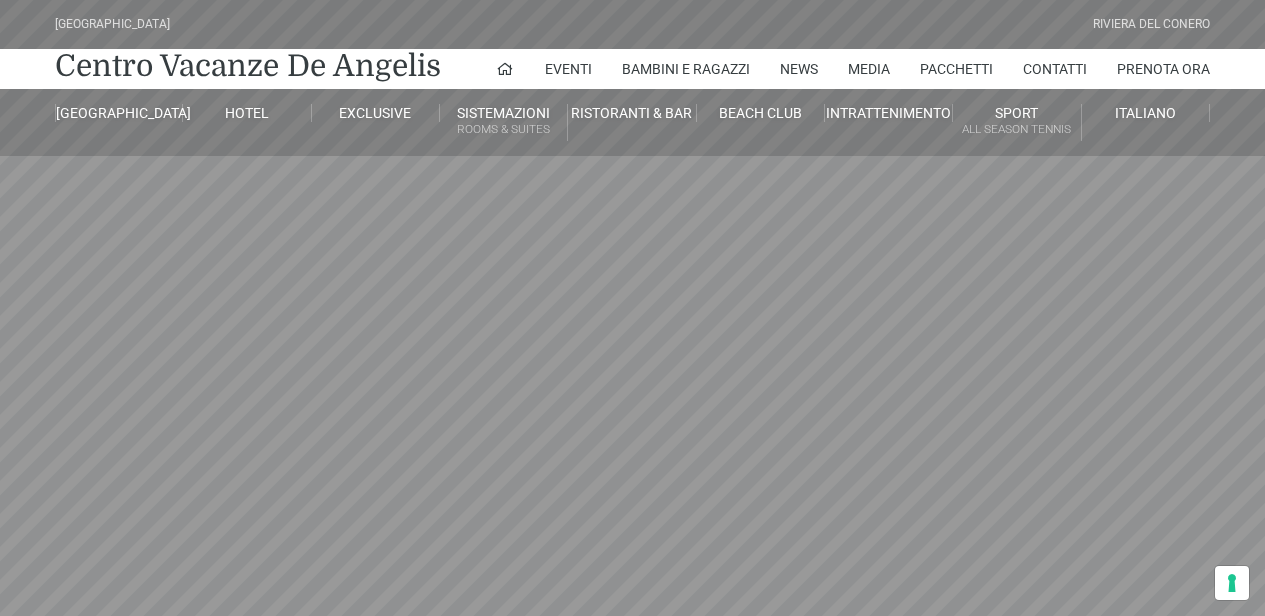 scroll, scrollTop: 0, scrollLeft: 0, axis: both 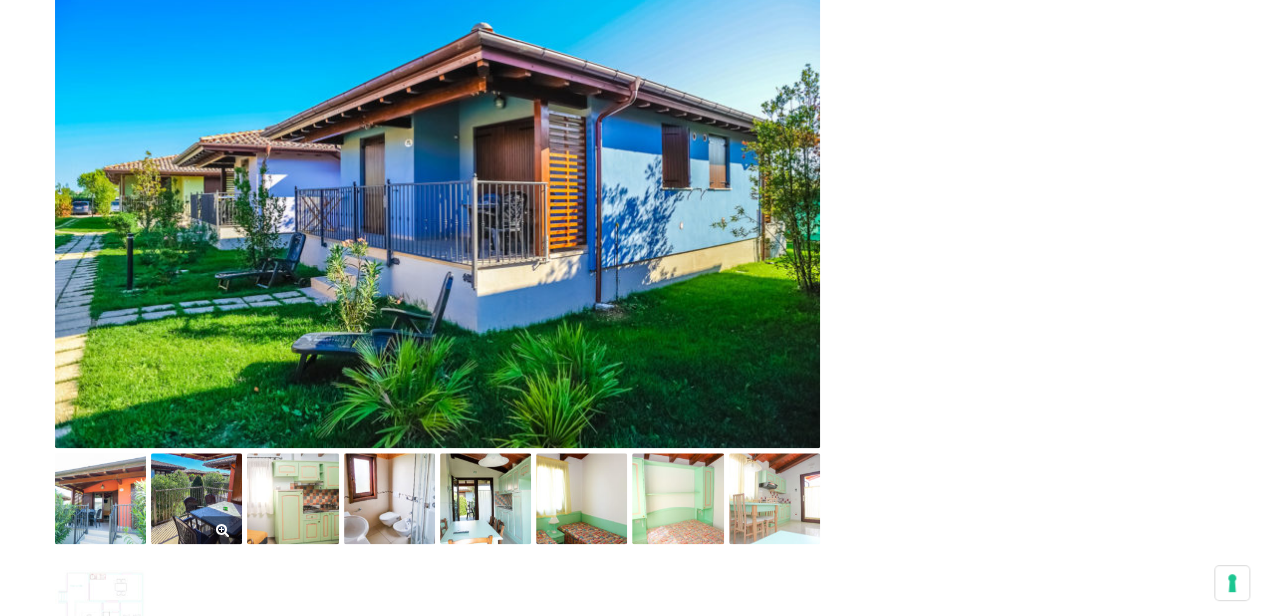 click at bounding box center (196, 498) 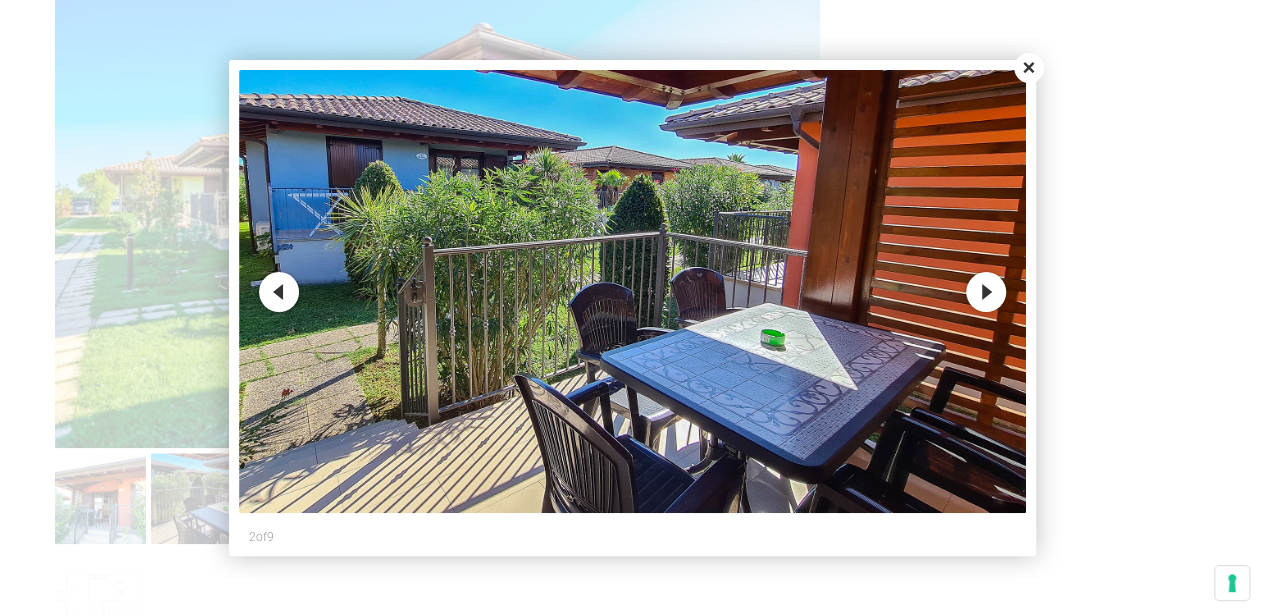 click on "Next" at bounding box center [986, 292] 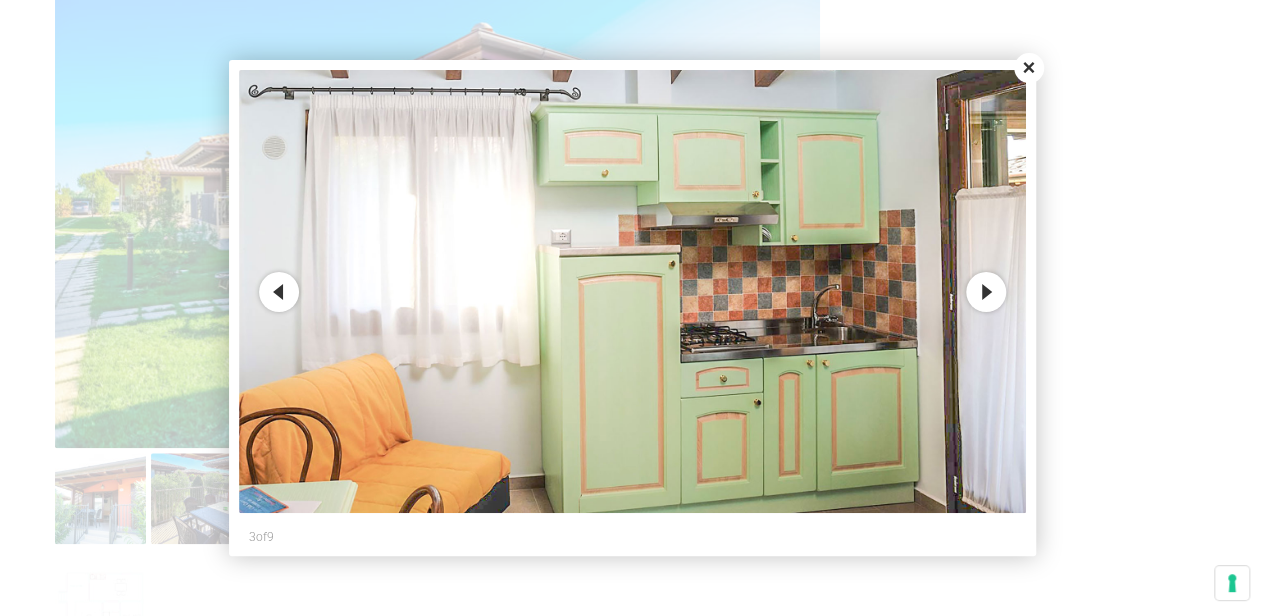 click on "Next" at bounding box center (986, 292) 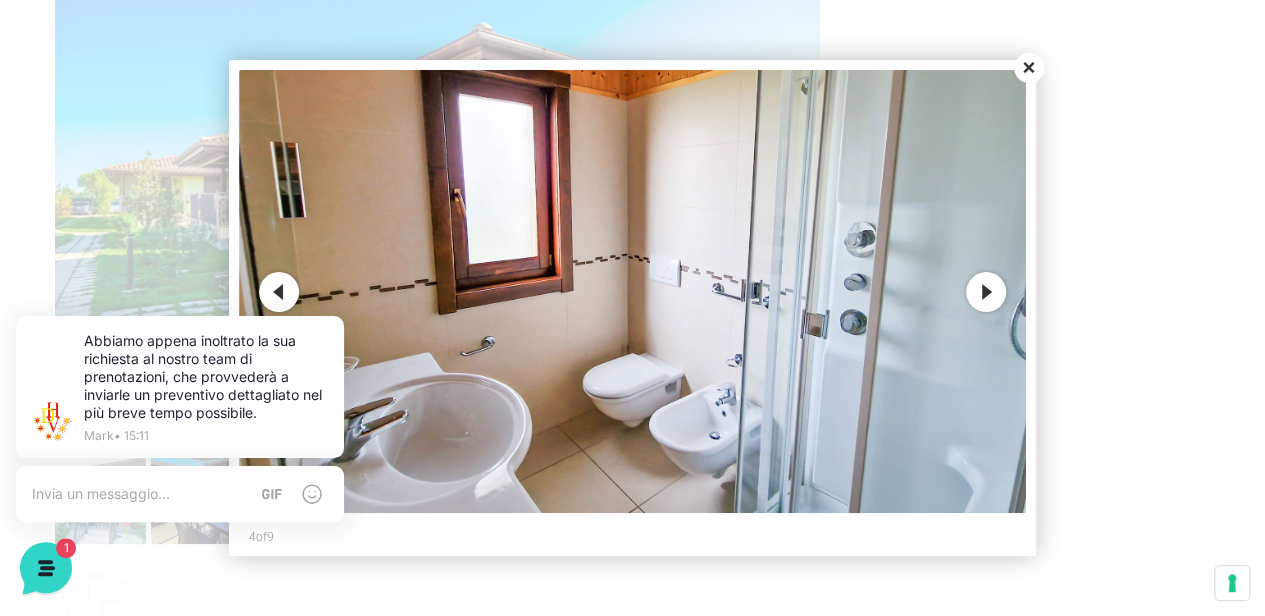 scroll, scrollTop: 0, scrollLeft: 0, axis: both 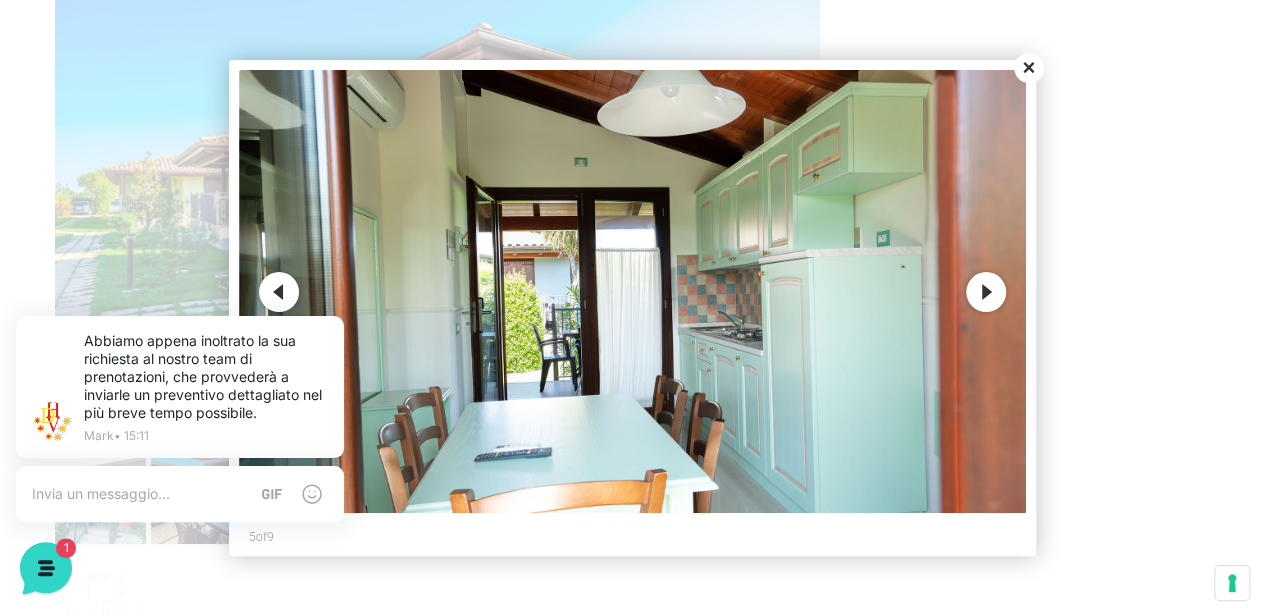 click on "Next" at bounding box center (986, 292) 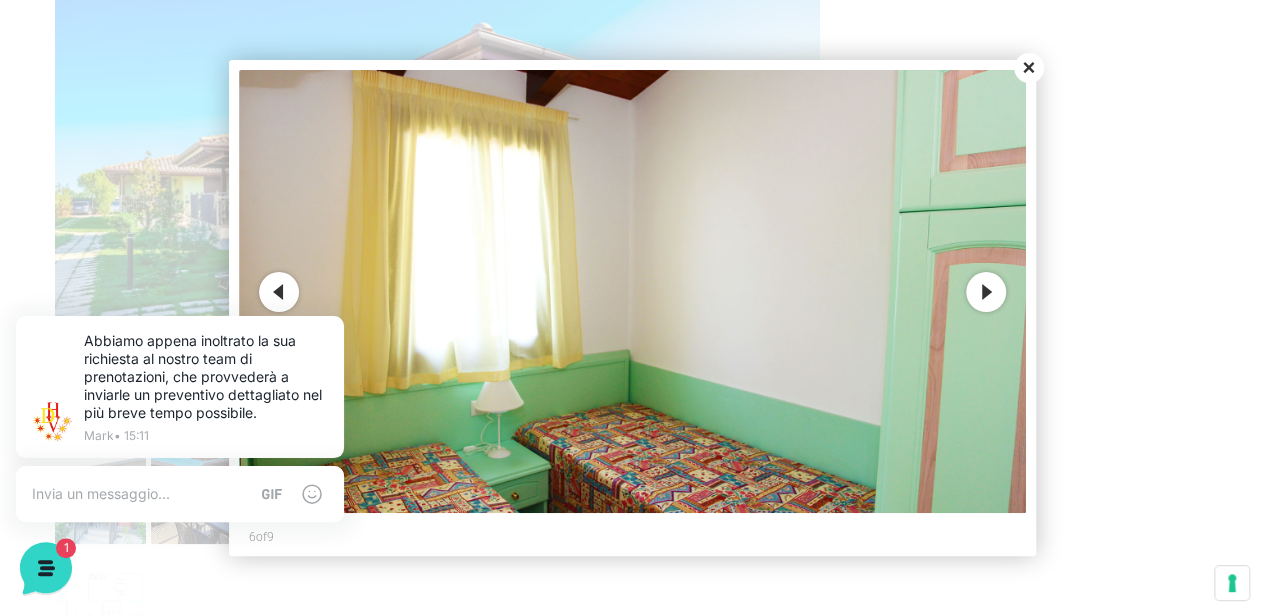click on "Next" at bounding box center (986, 292) 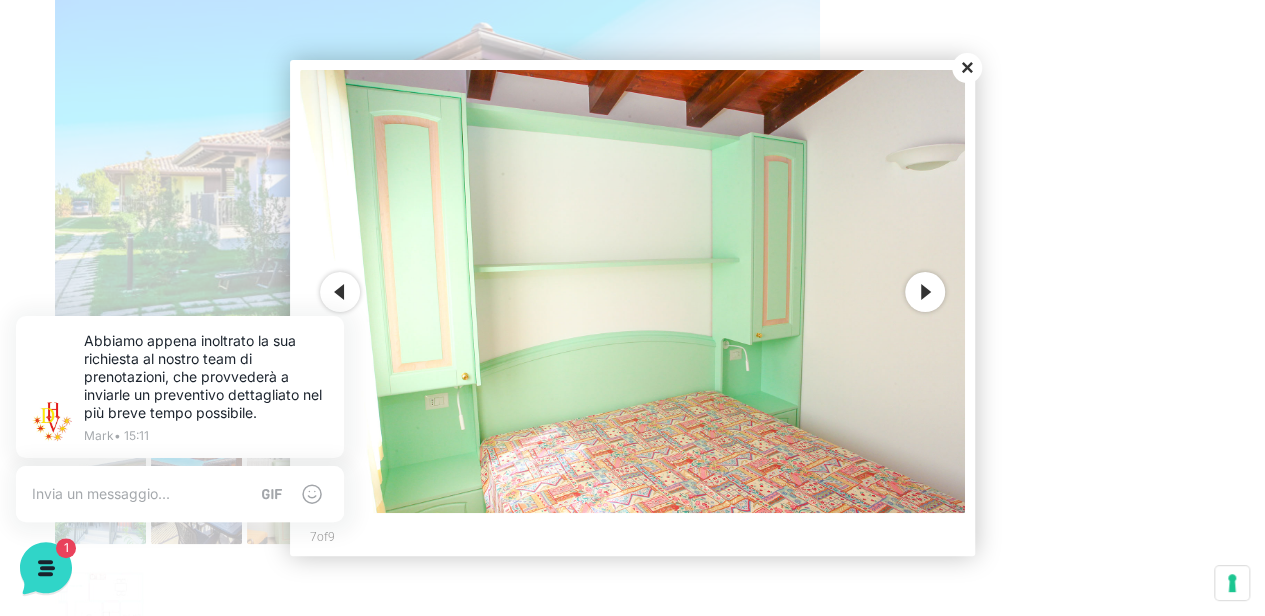 click at bounding box center [632, 308] 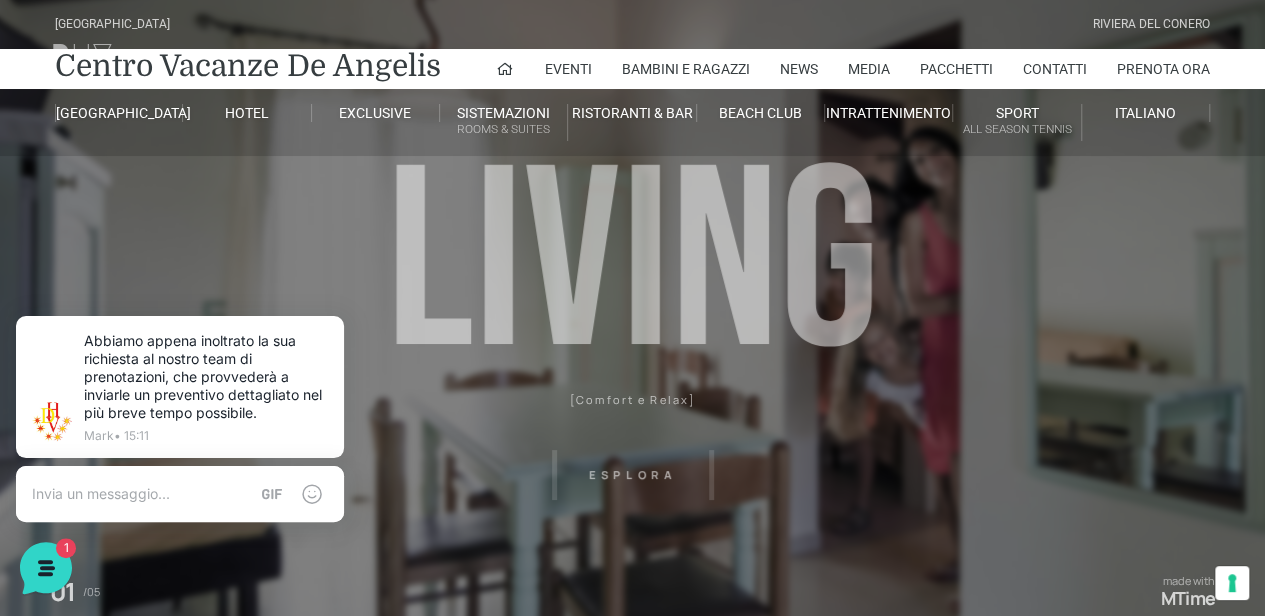 scroll, scrollTop: 100, scrollLeft: 0, axis: vertical 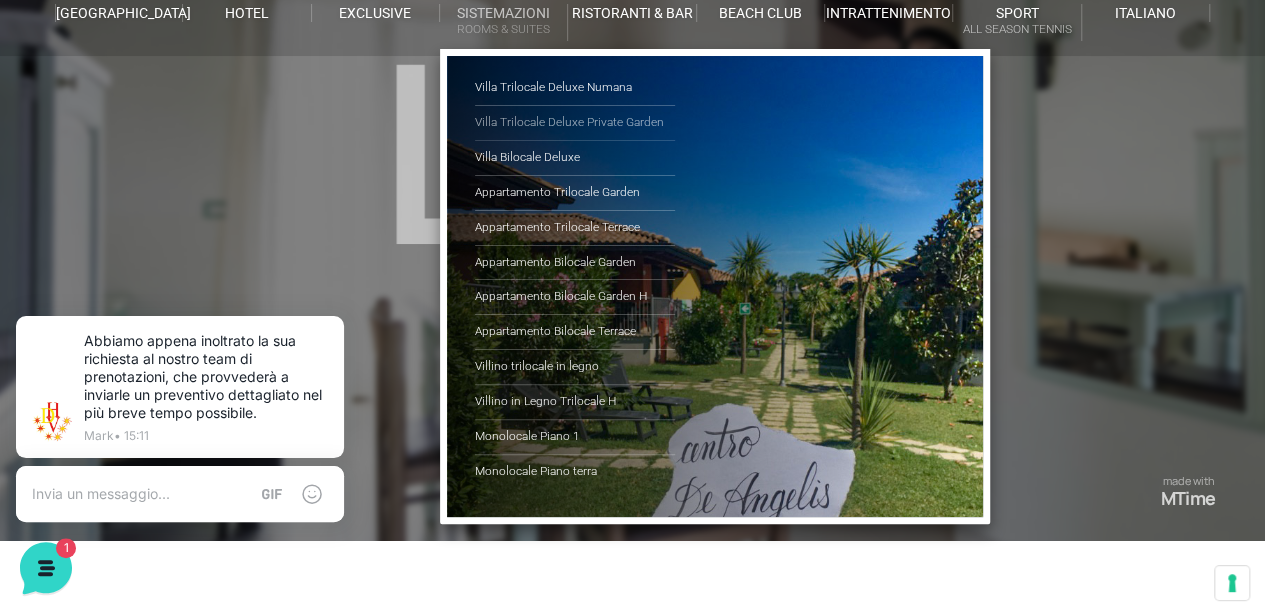 click on "Villa Trilocale Deluxe Private Garden" at bounding box center [575, 123] 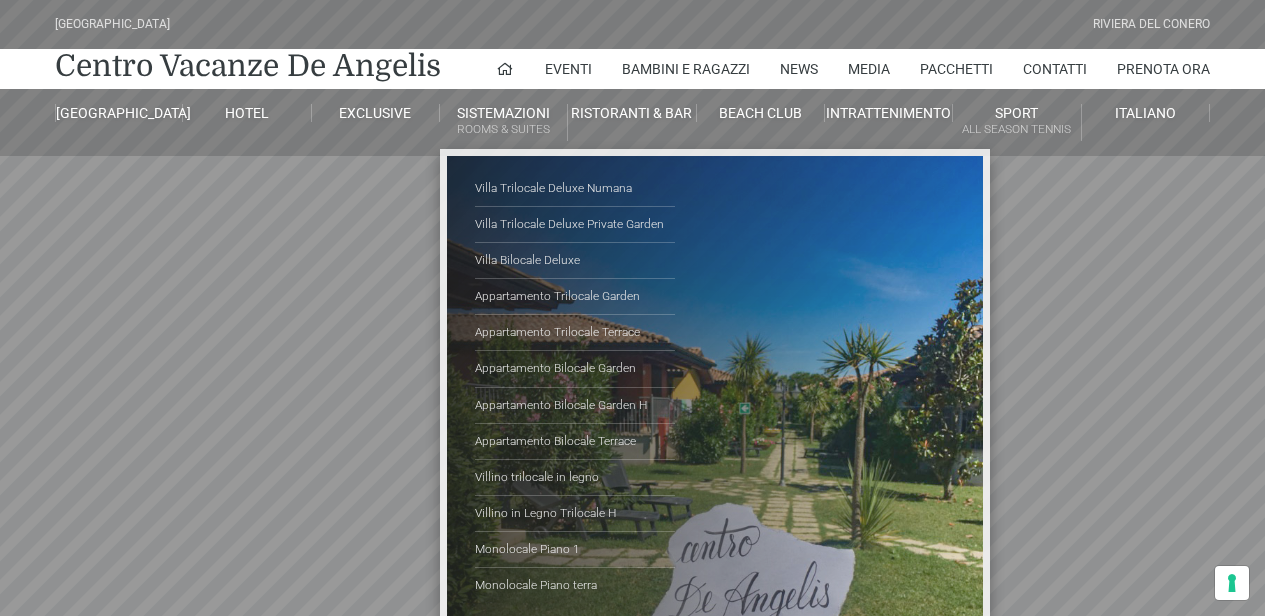scroll, scrollTop: 0, scrollLeft: 0, axis: both 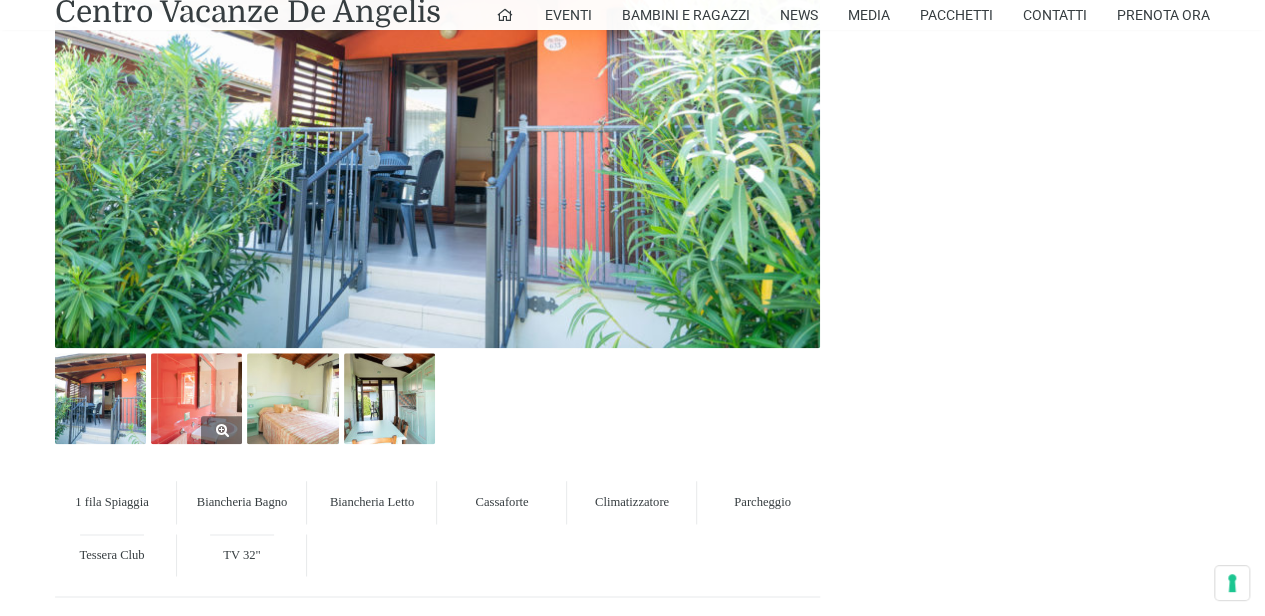 click at bounding box center [196, 398] 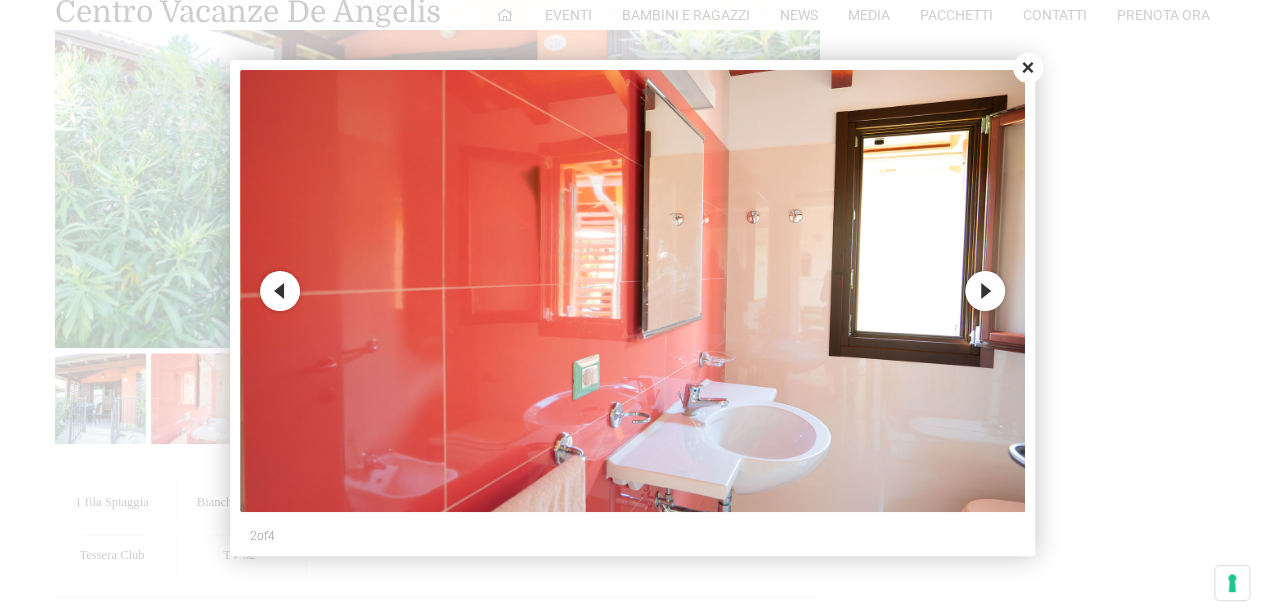 click on "Next" at bounding box center (985, 291) 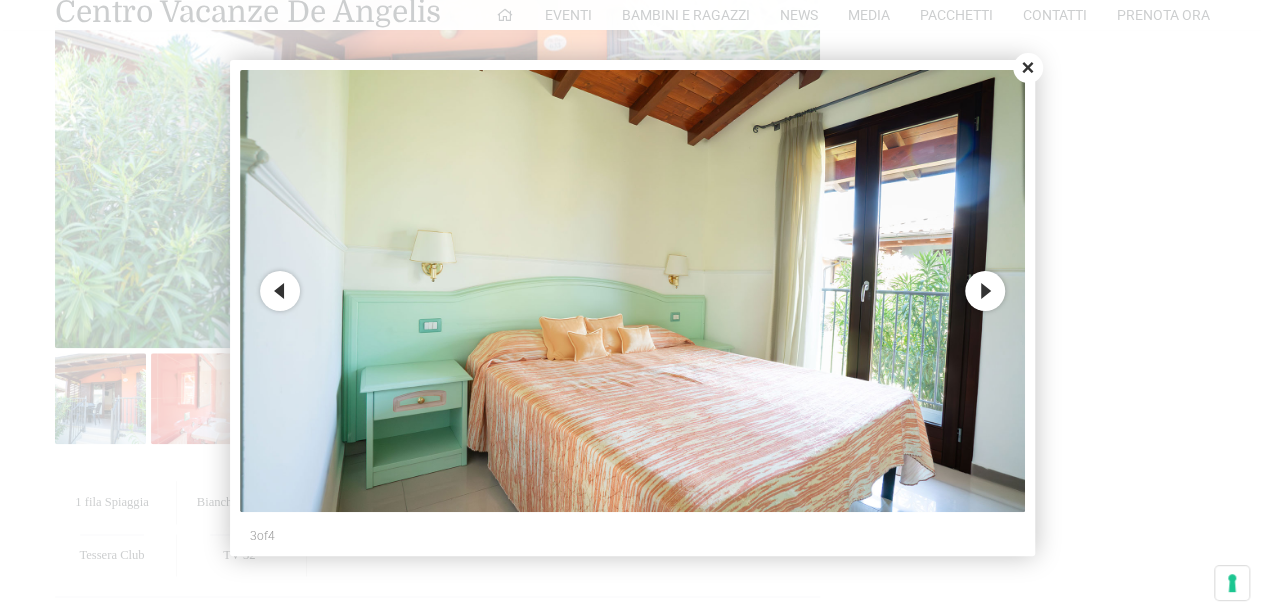 click on "Next" at bounding box center (985, 291) 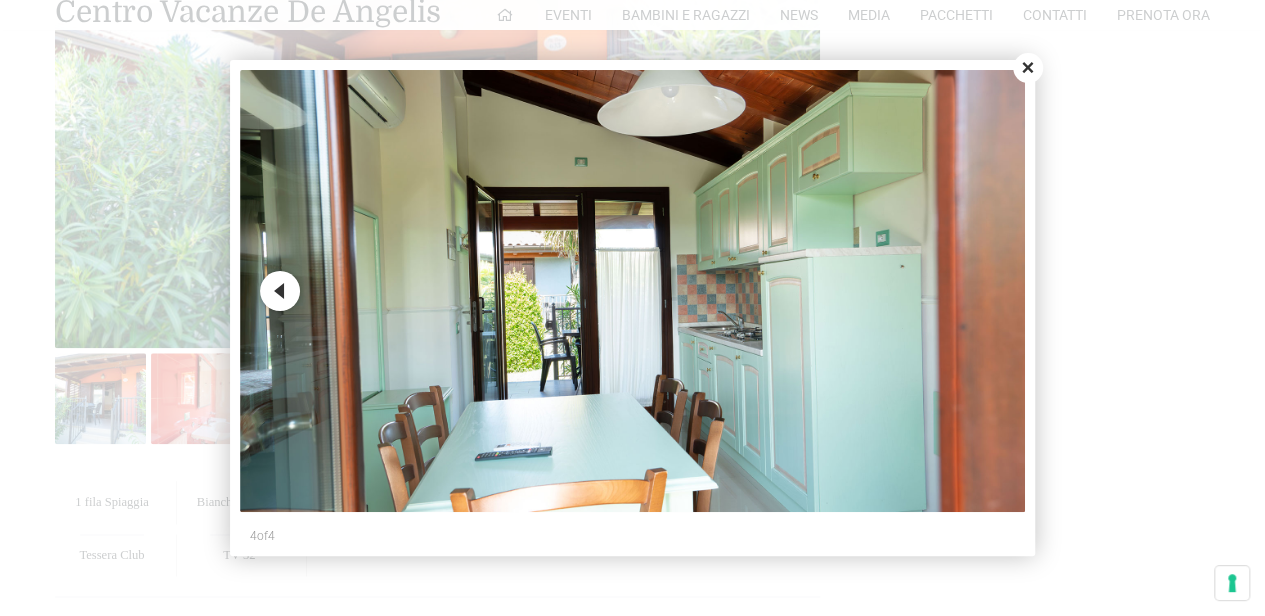 click at bounding box center [632, 291] 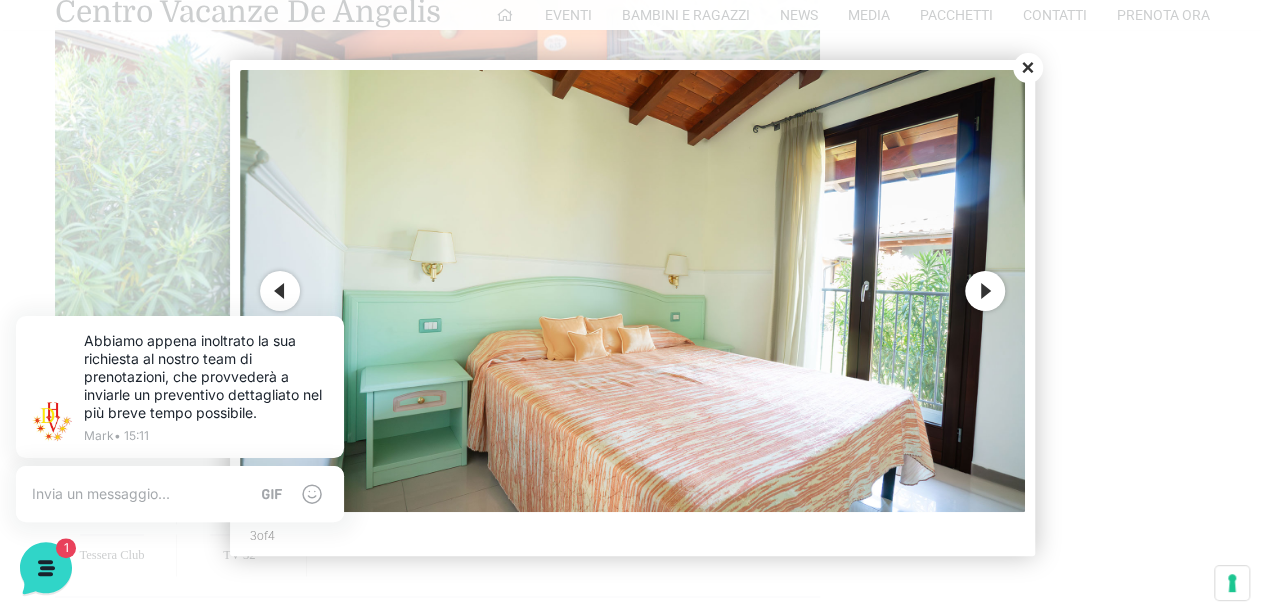 scroll, scrollTop: 0, scrollLeft: 0, axis: both 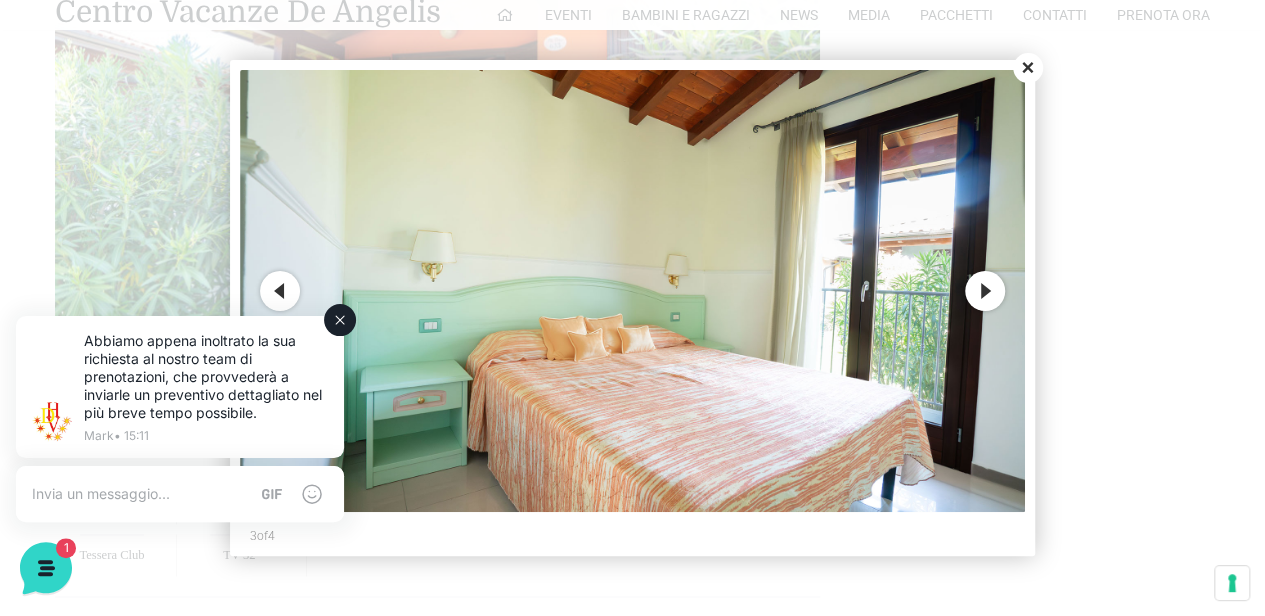 click on "Abbiamo appena inoltrato la sua richiesta al nostro team di prenotazioni, che provvederà a inviarle un preventivo dettagliato nel più breve tempo possibile. Mark  •   15:11" at bounding box center [180, 389] 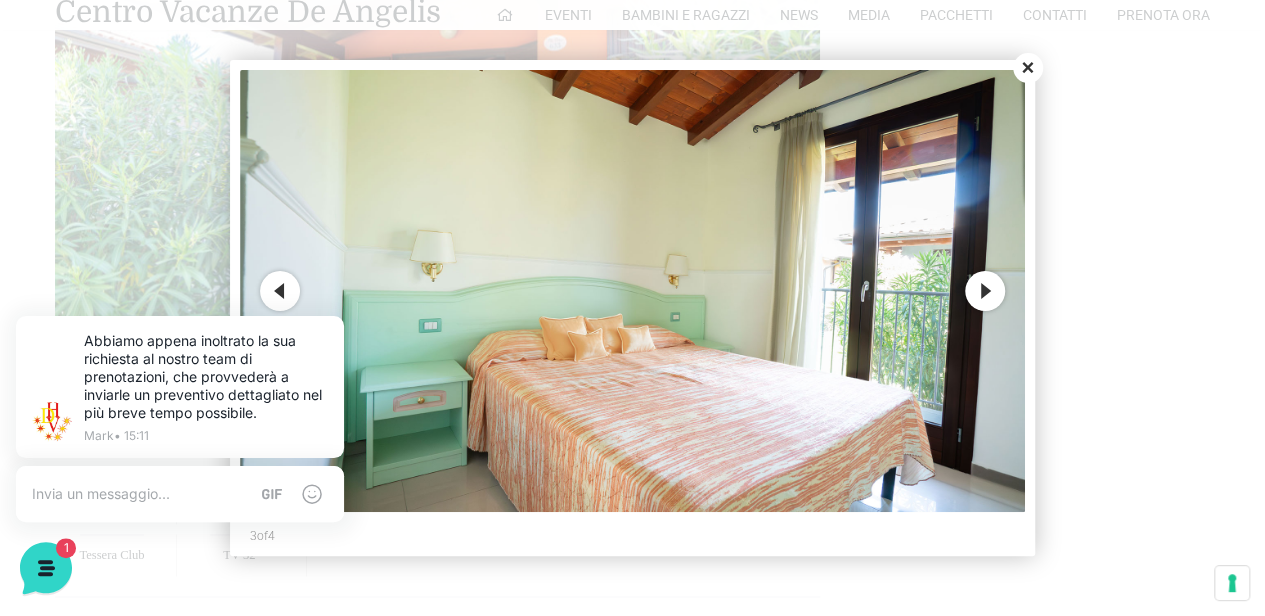 click on "Previous" at bounding box center (280, 291) 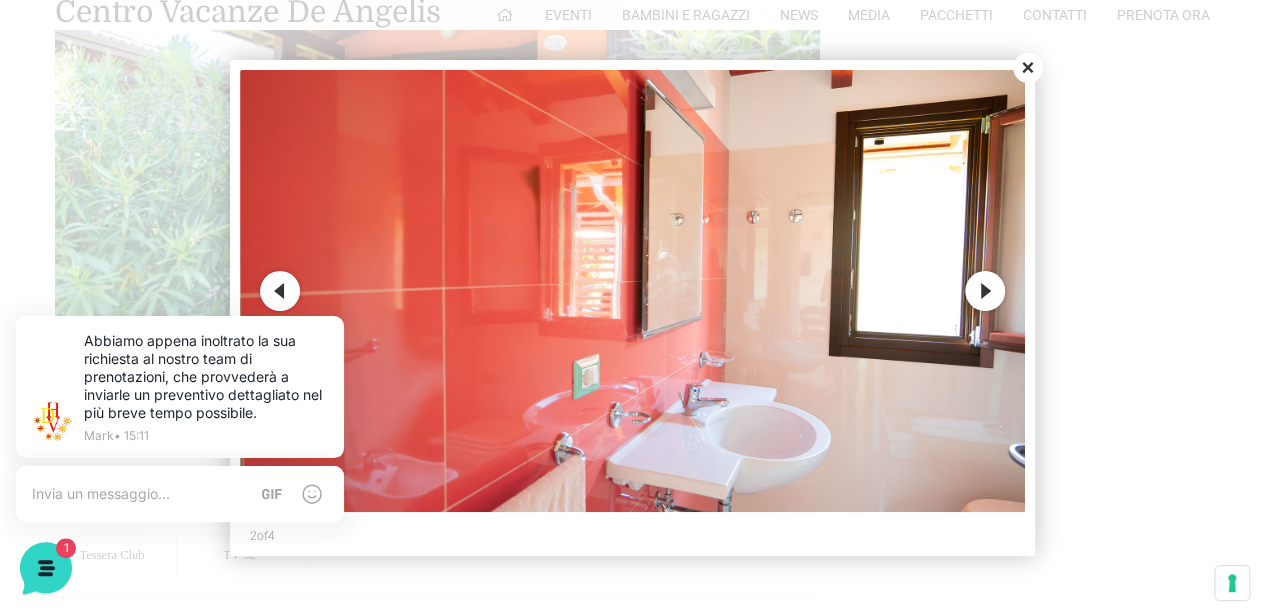 click on "Previous" at bounding box center [280, 291] 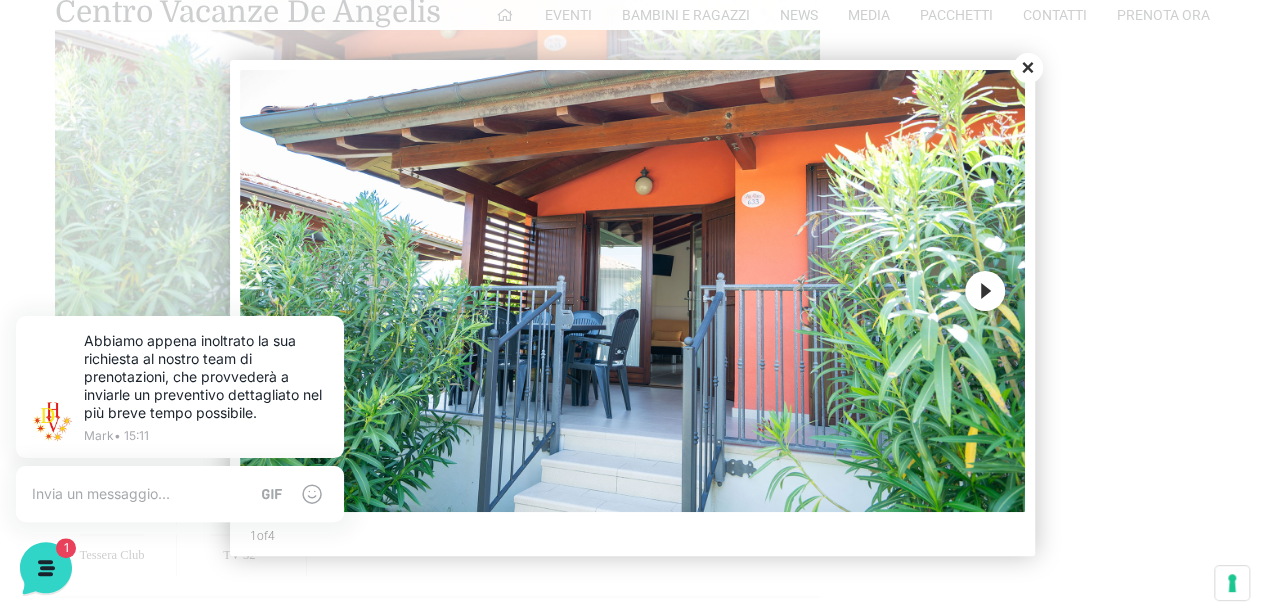 click at bounding box center (632, 291) 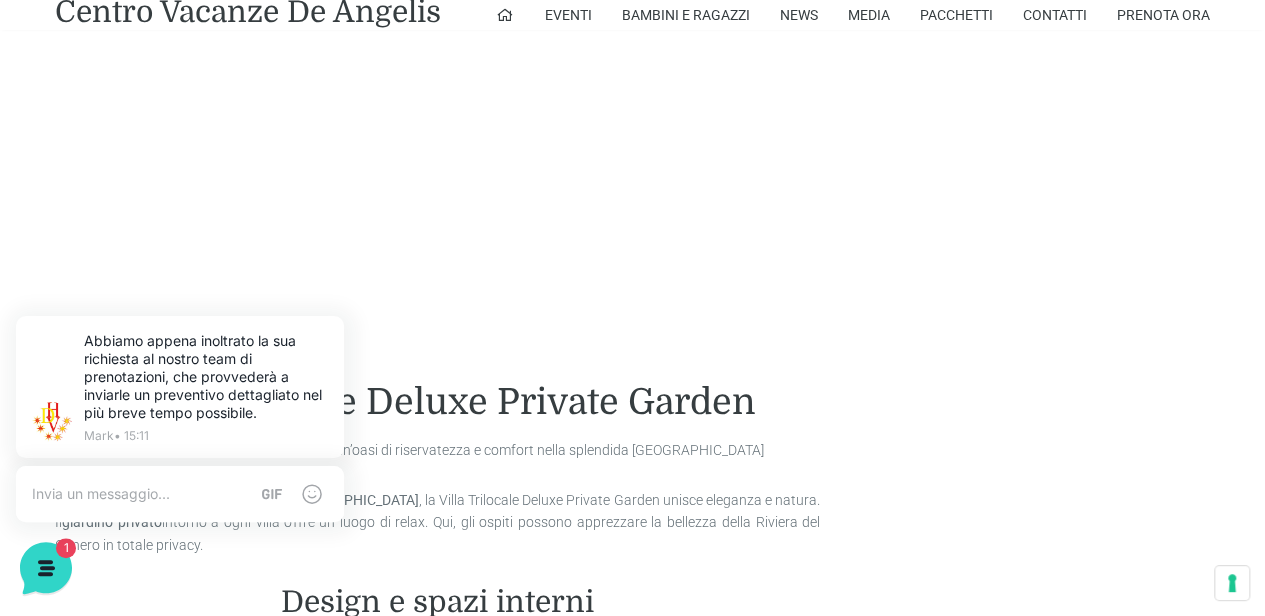 scroll, scrollTop: 1600, scrollLeft: 0, axis: vertical 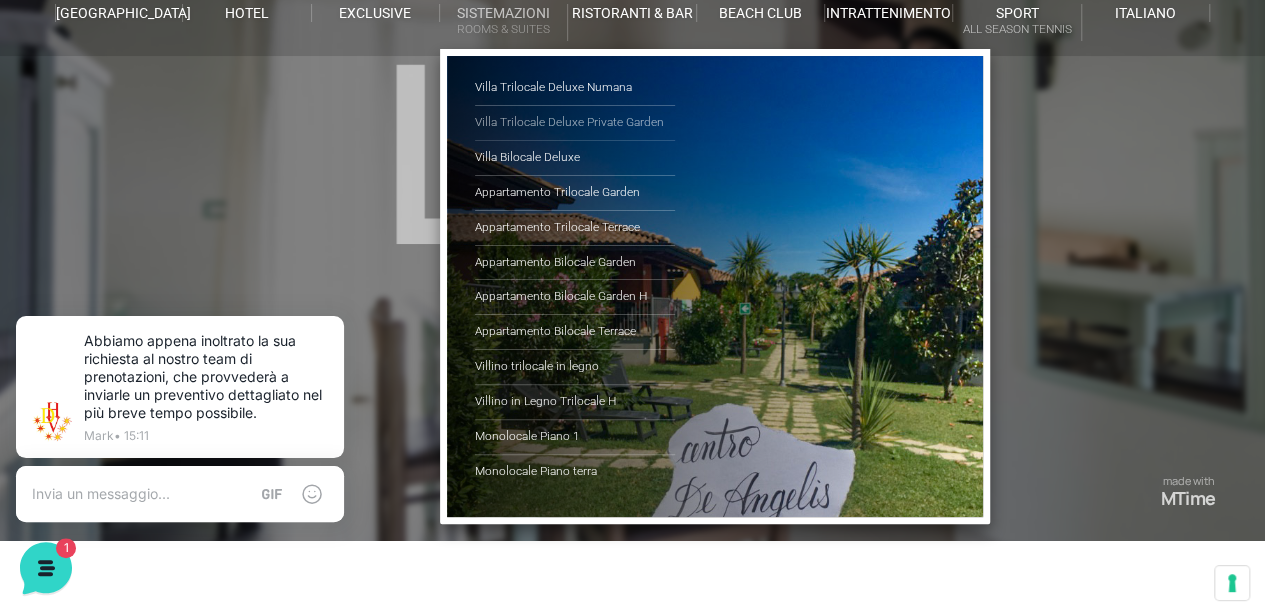 click on "Villa Trilocale Deluxe Private Garden" at bounding box center (575, 123) 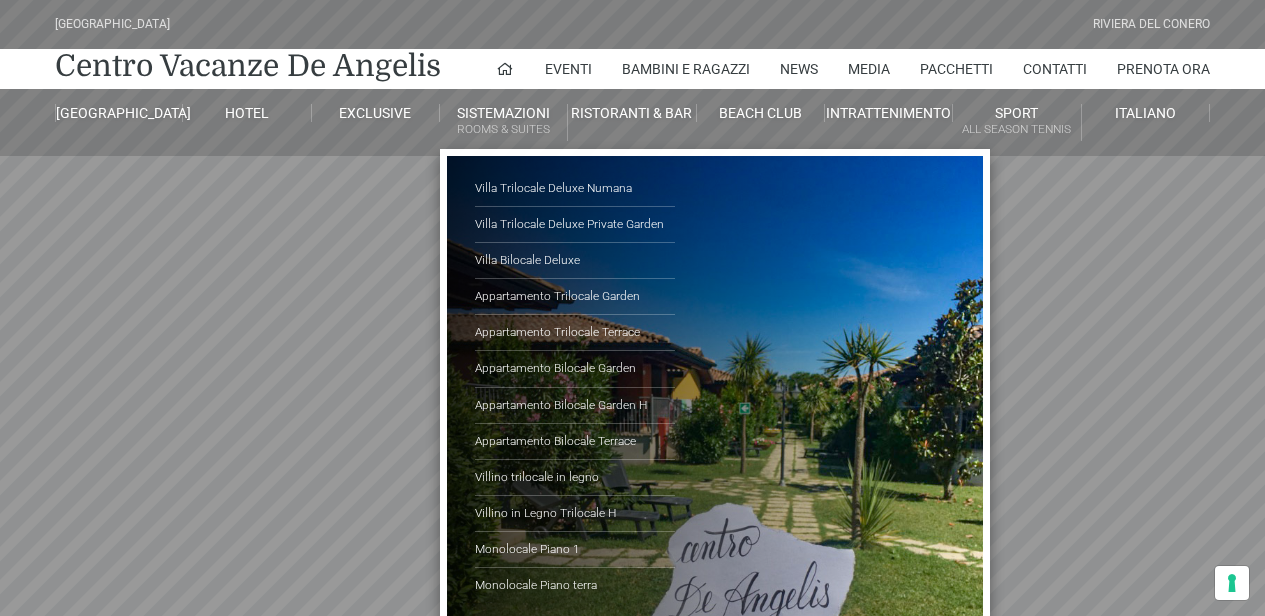 scroll, scrollTop: 0, scrollLeft: 0, axis: both 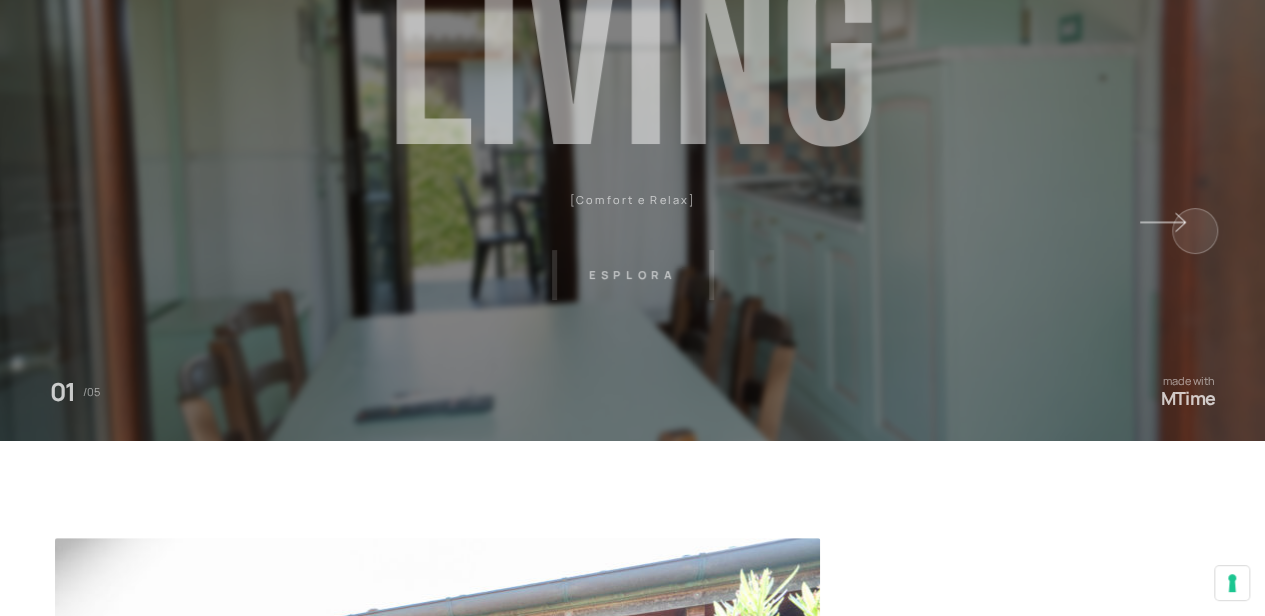 click at bounding box center [1054, 120] 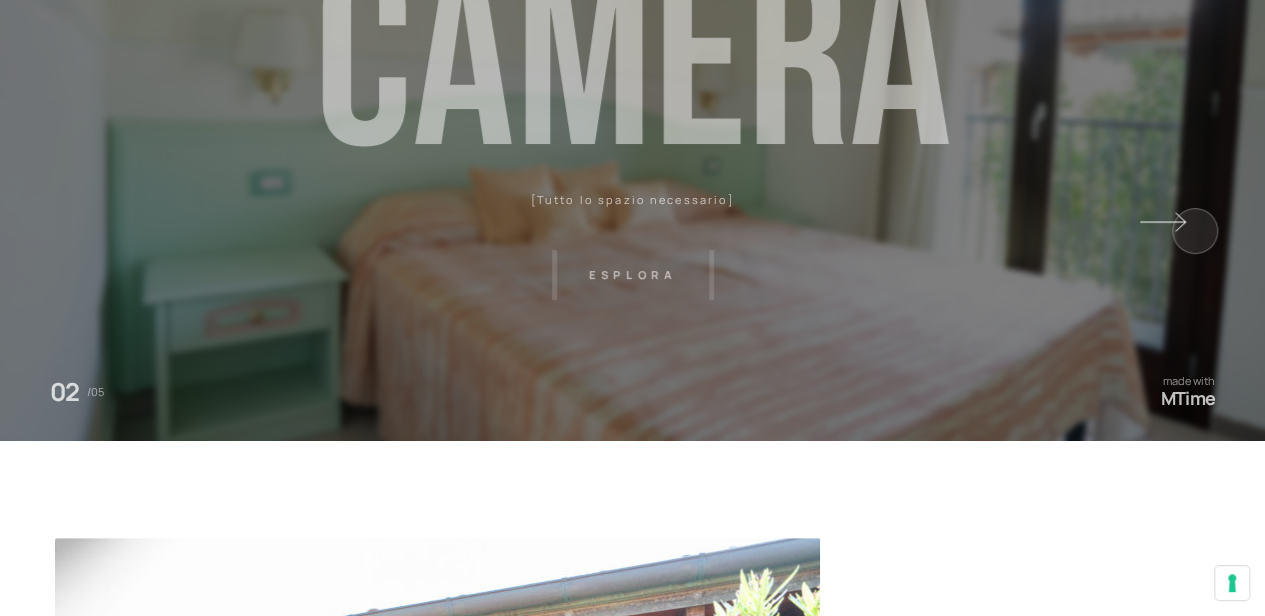 click at bounding box center [1054, 120] 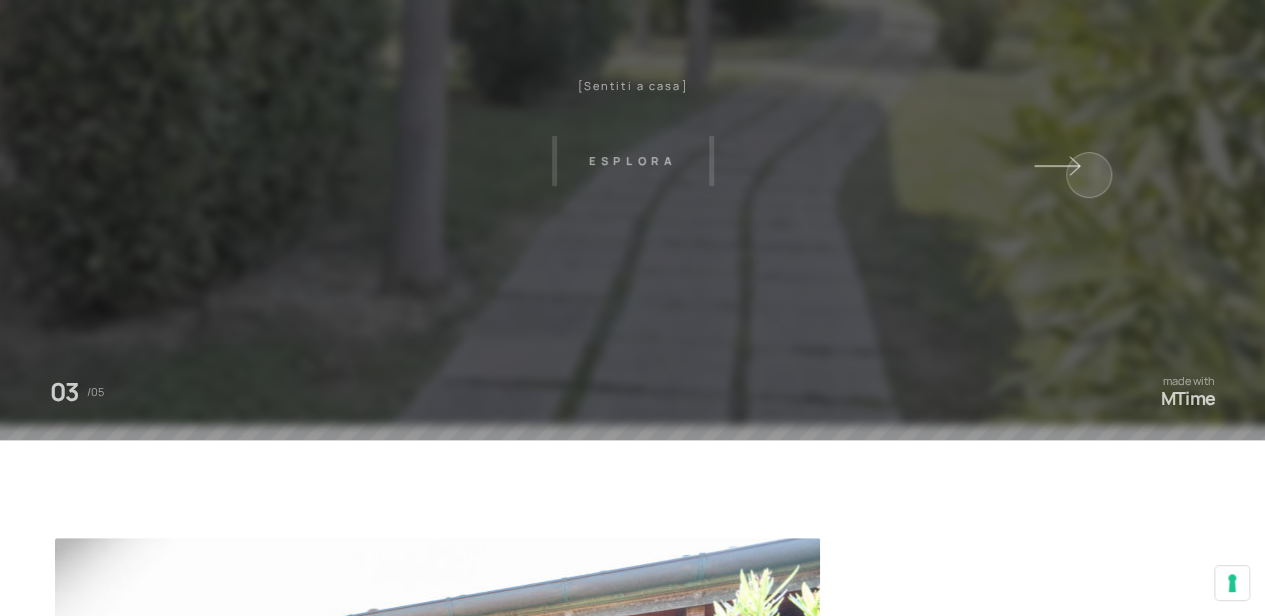 scroll, scrollTop: 100, scrollLeft: 0, axis: vertical 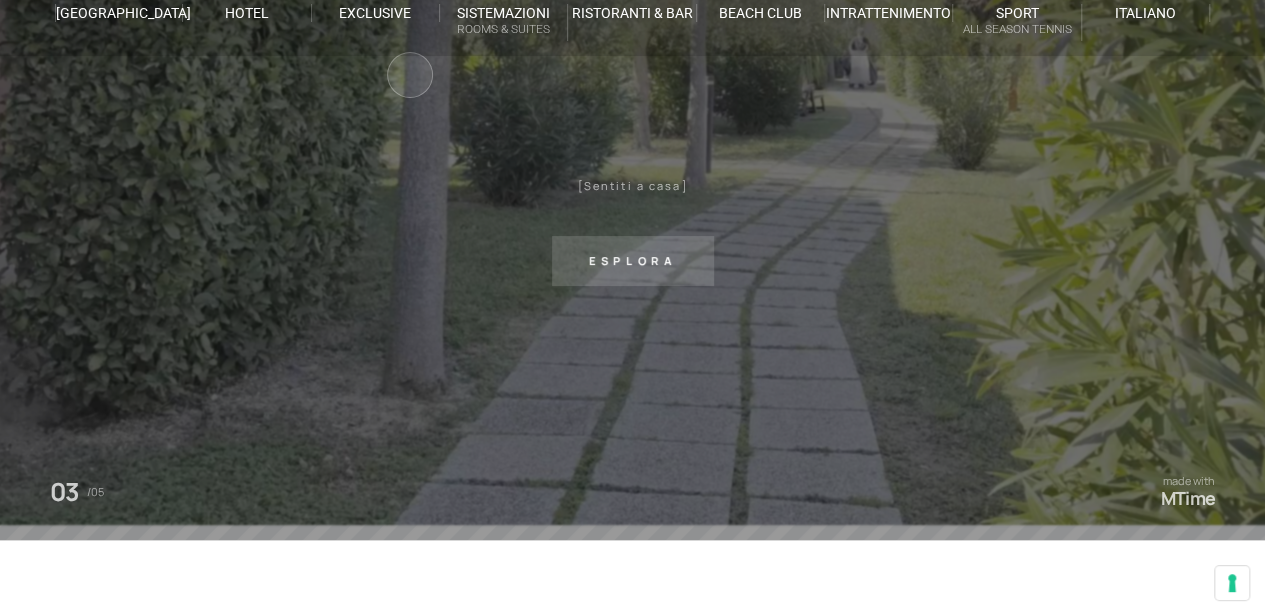 click on "Esplora" at bounding box center (633, 261) 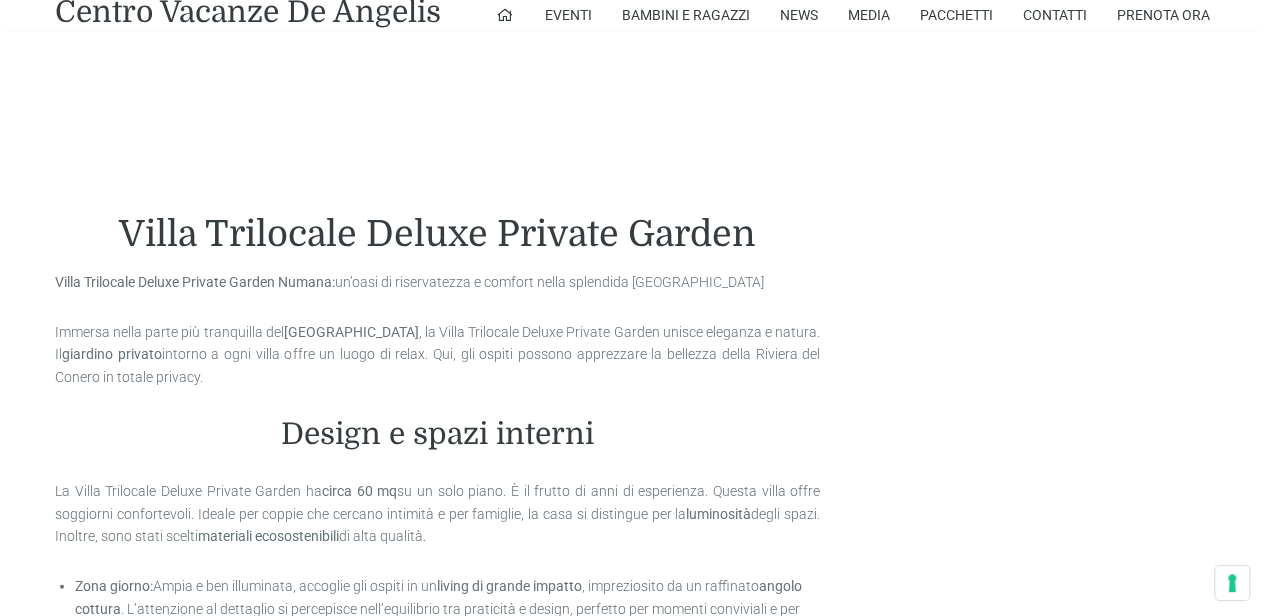 scroll, scrollTop: 1840, scrollLeft: 0, axis: vertical 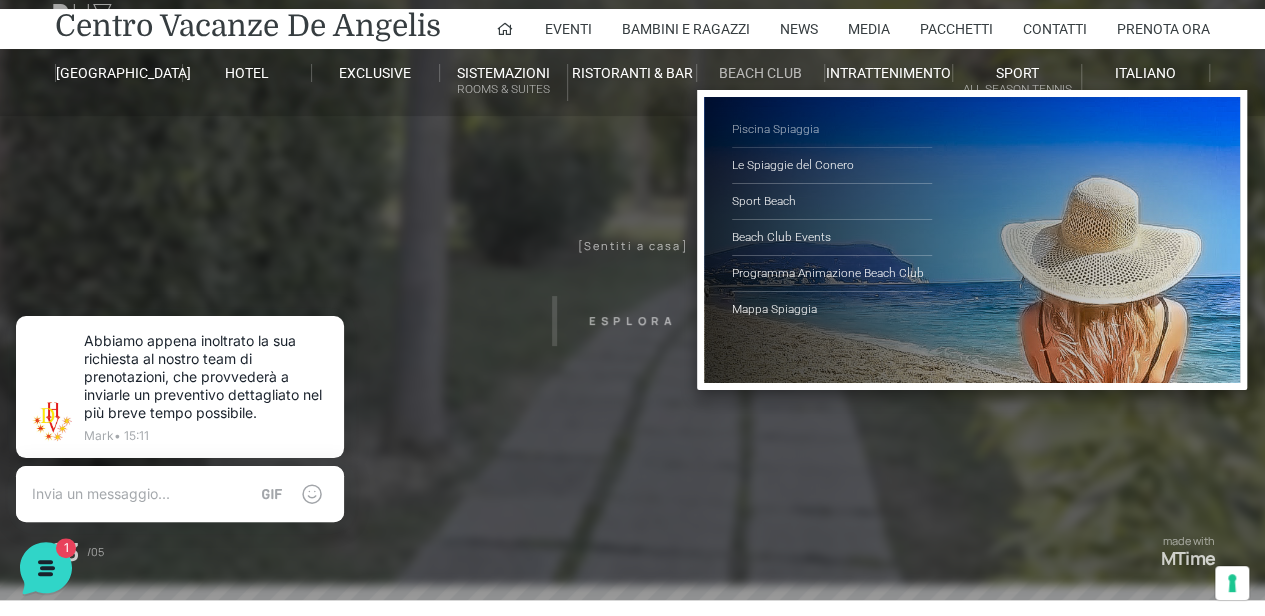 click on "Piscina Spiaggia" at bounding box center (832, 130) 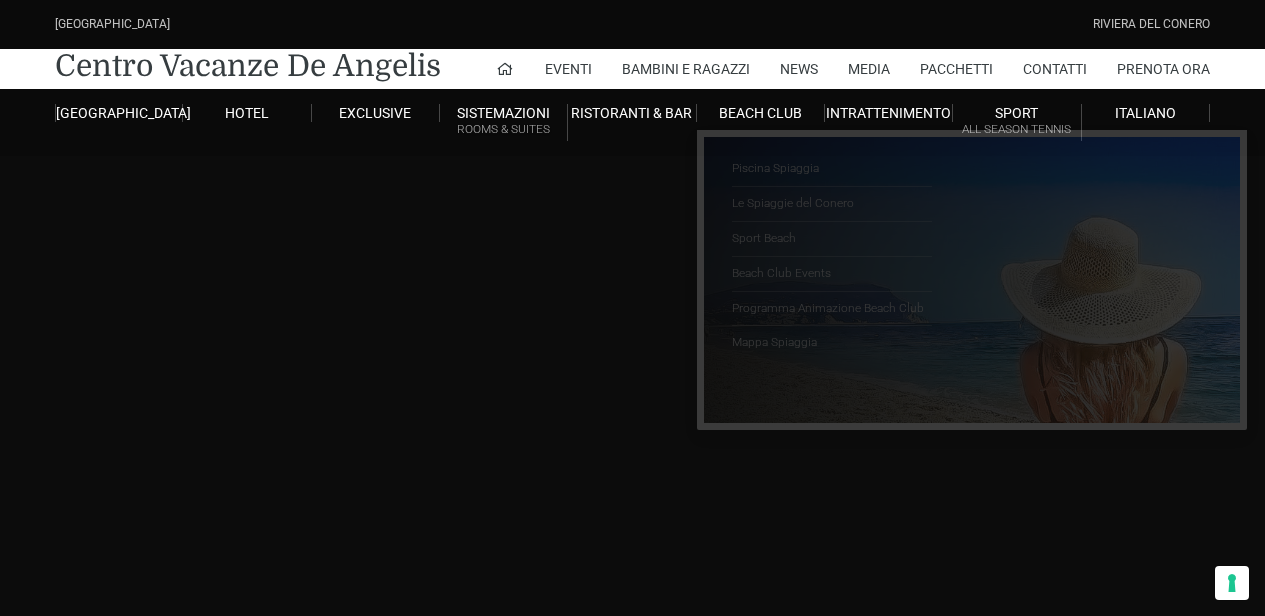 scroll, scrollTop: 0, scrollLeft: 0, axis: both 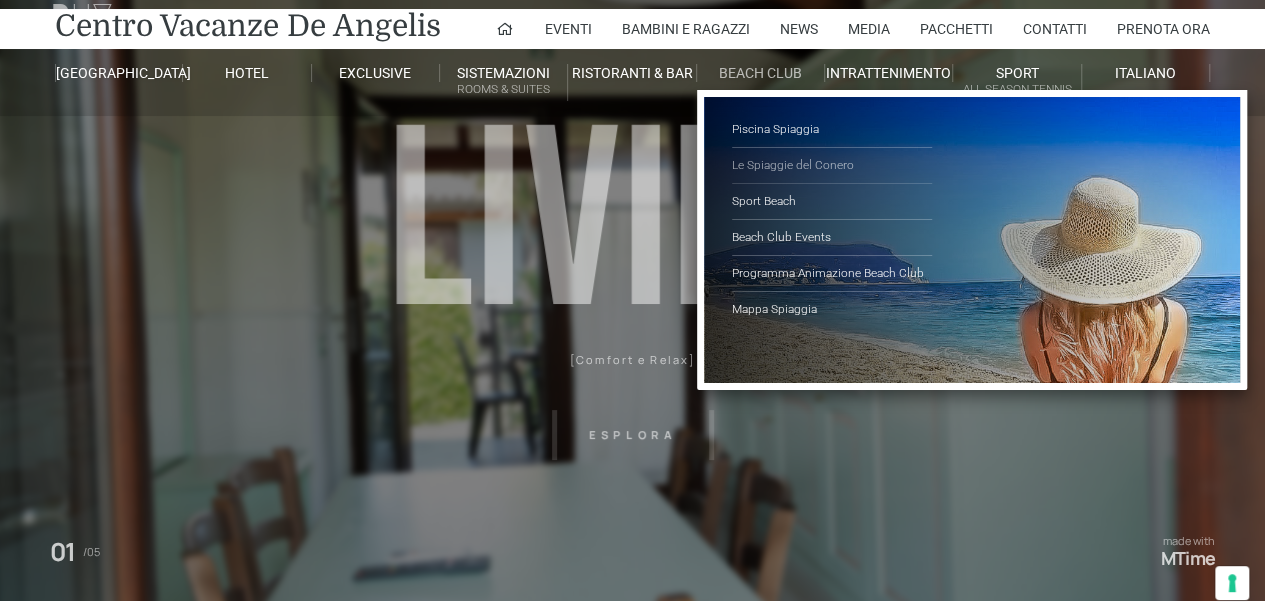 click on "Le Spiaggie del Conero" at bounding box center [832, 166] 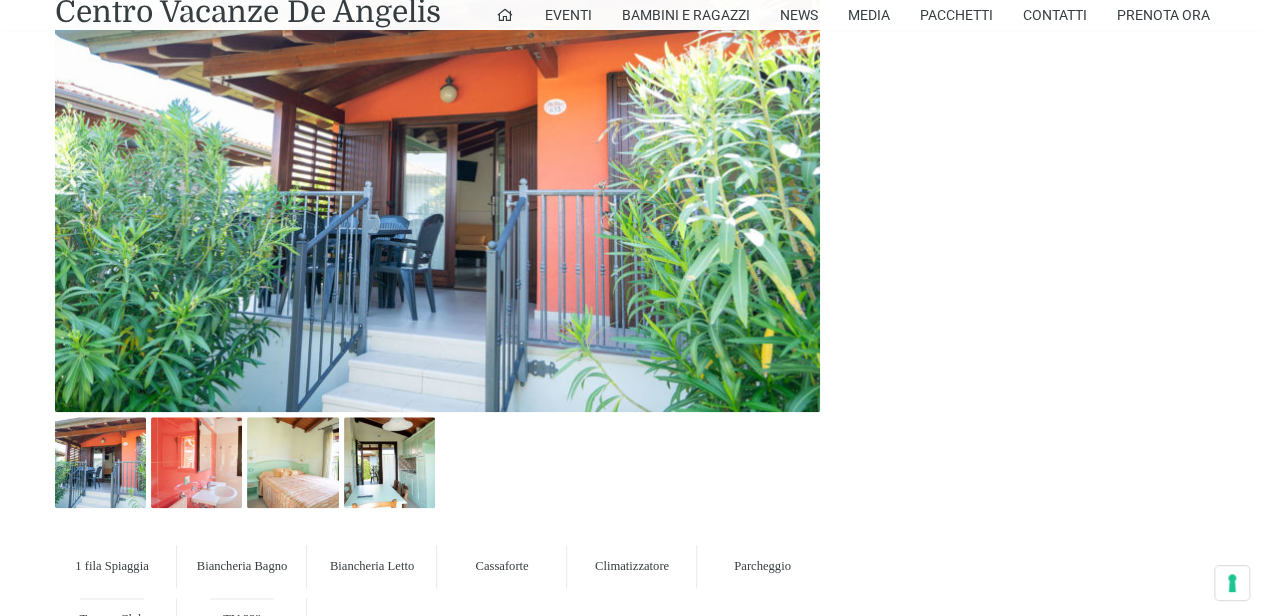 scroll, scrollTop: 840, scrollLeft: 0, axis: vertical 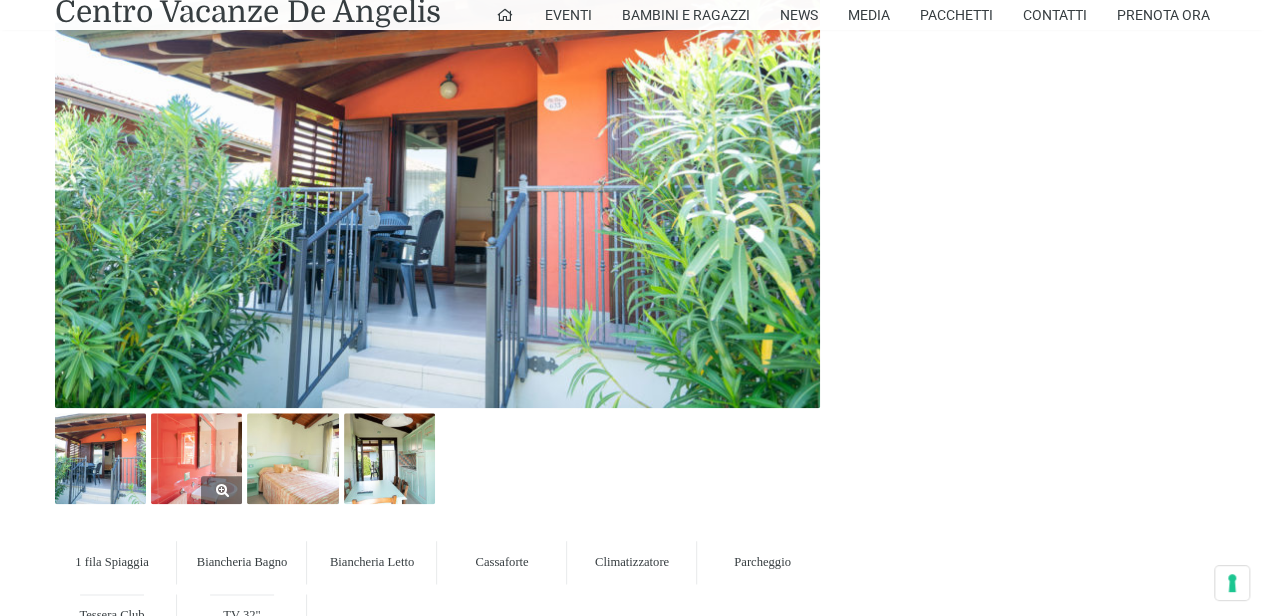 click at bounding box center (196, 458) 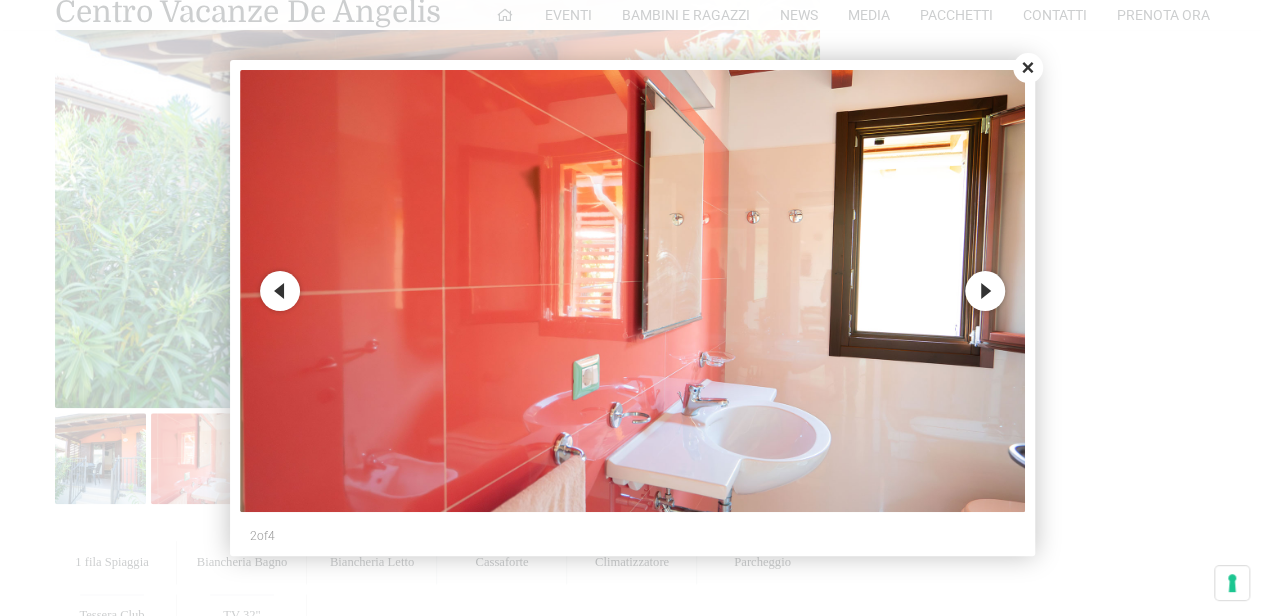 click on "Next" at bounding box center [985, 291] 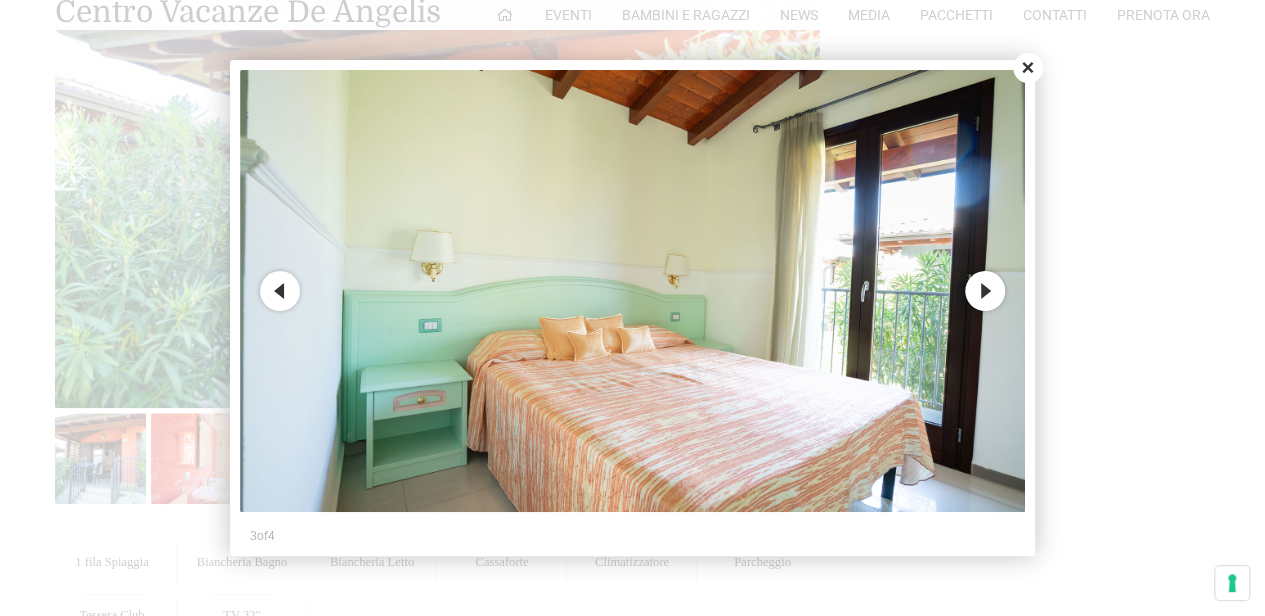 click on "Next" at bounding box center (985, 291) 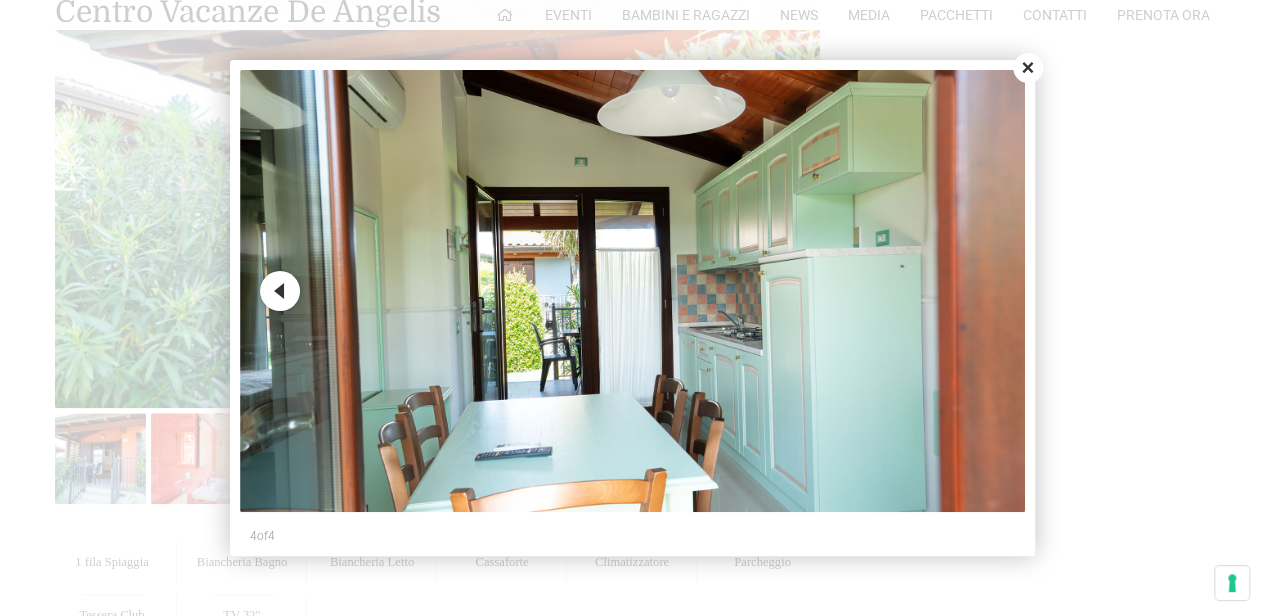 click at bounding box center [632, 291] 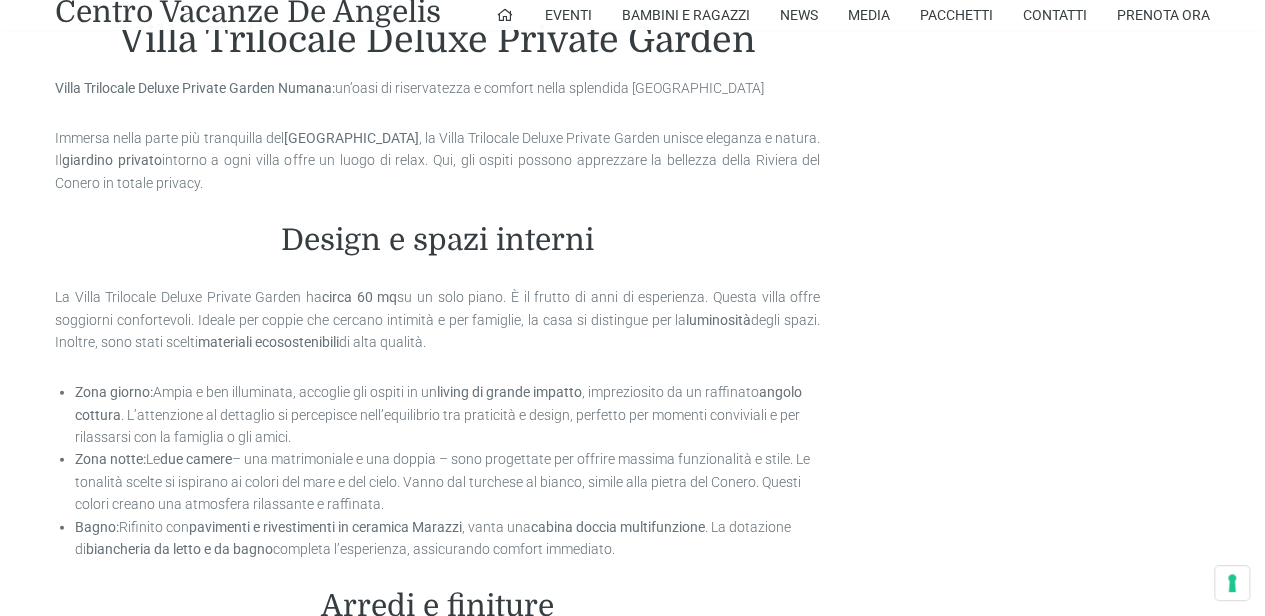 scroll, scrollTop: 1666, scrollLeft: 0, axis: vertical 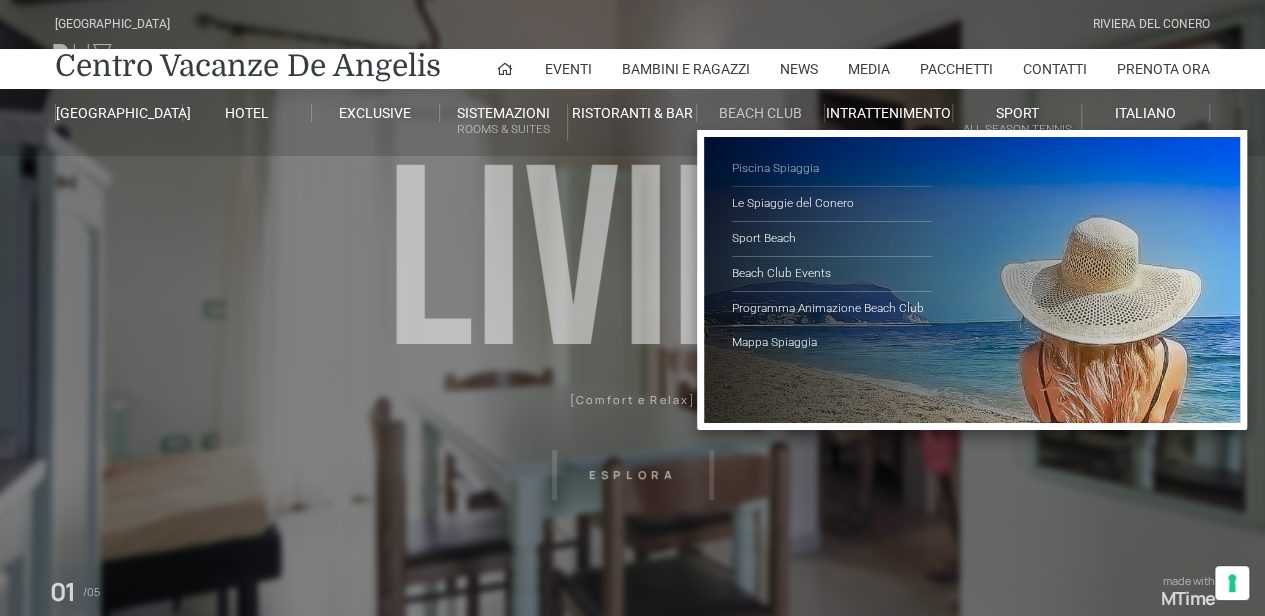 click on "Piscina Spiaggia" at bounding box center [832, 169] 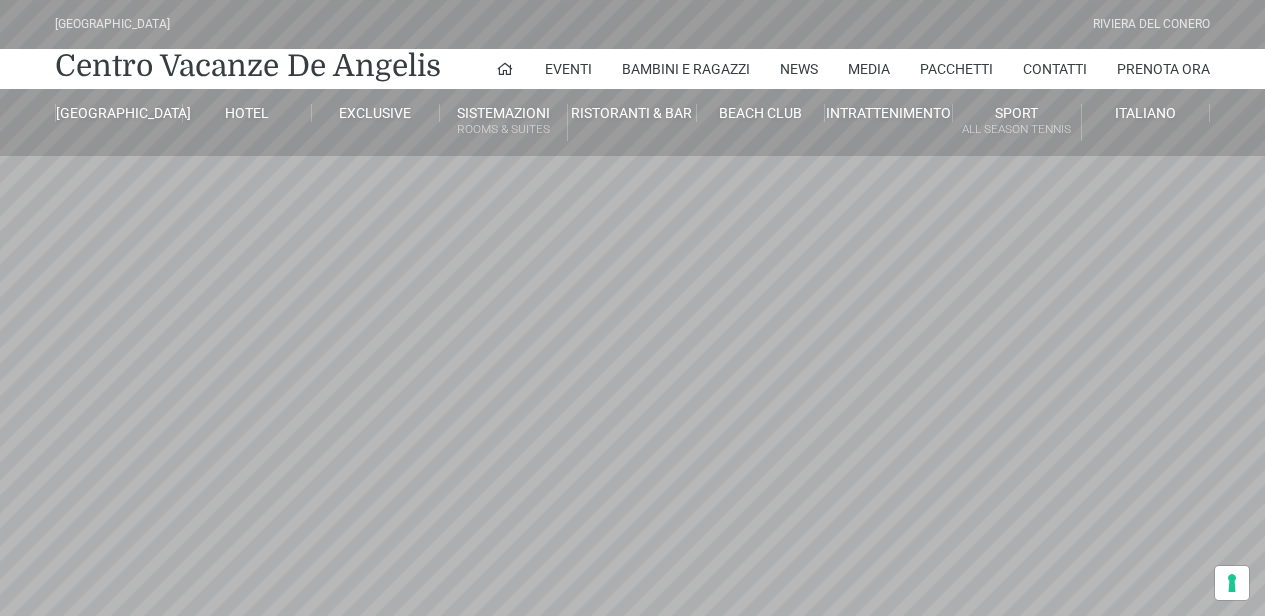 scroll, scrollTop: 0, scrollLeft: 0, axis: both 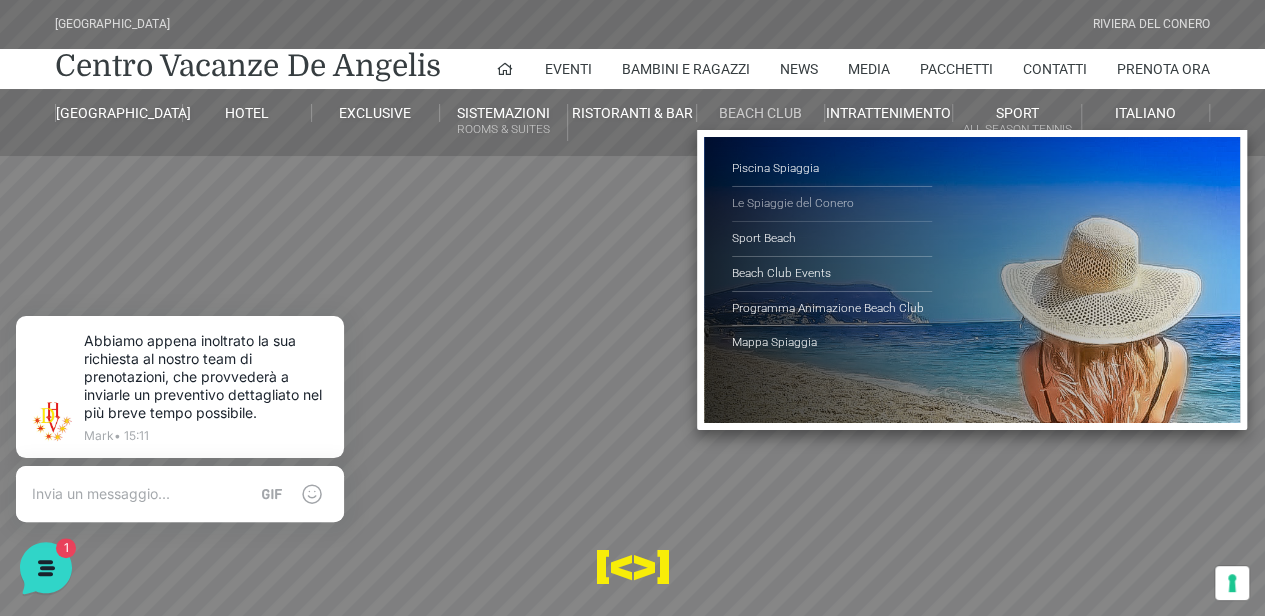 click on "Le Spiaggie del Conero" at bounding box center (832, 204) 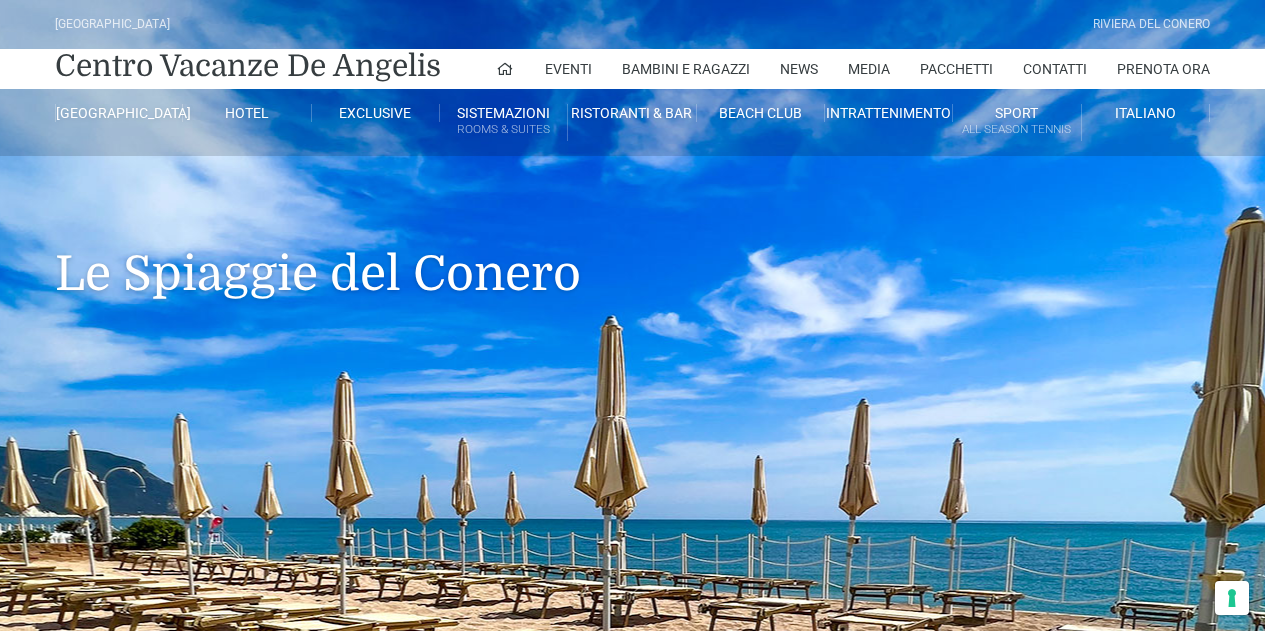 scroll, scrollTop: 0, scrollLeft: 0, axis: both 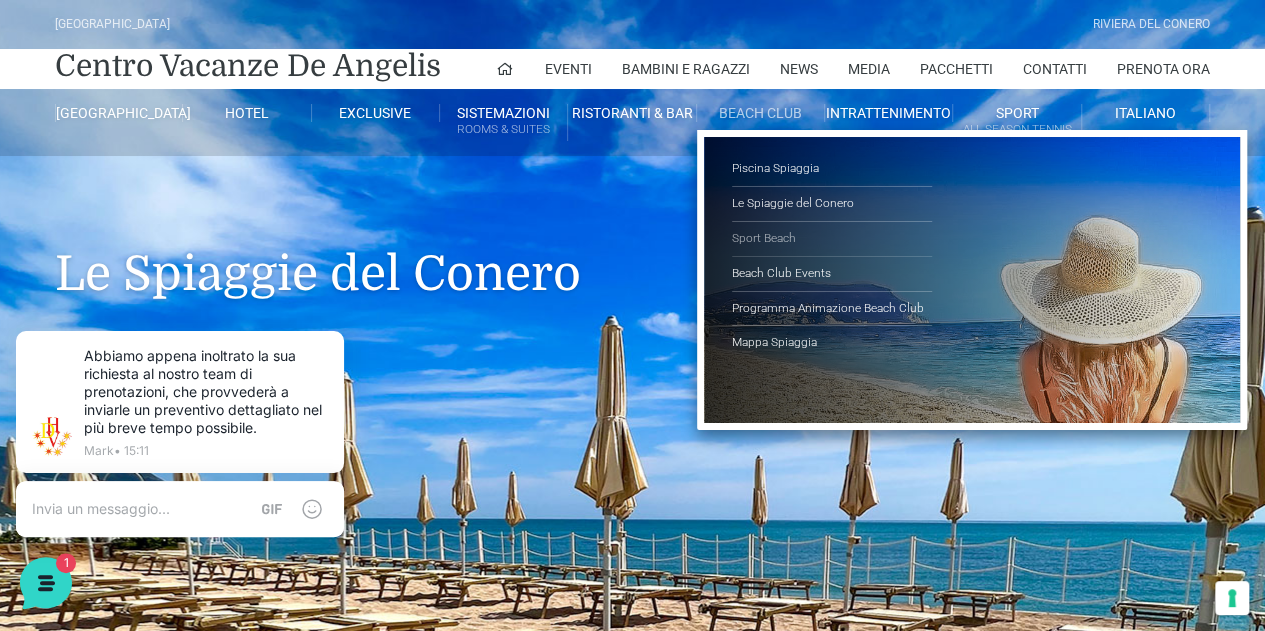 click on "Sport Beach" at bounding box center (832, 239) 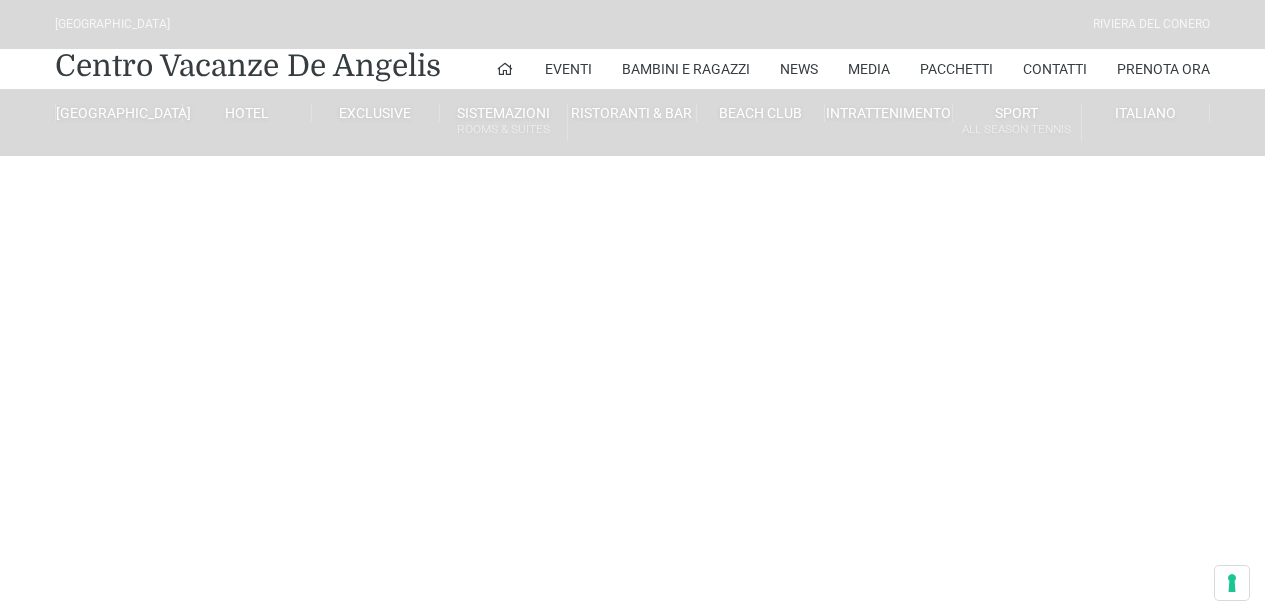 scroll, scrollTop: 0, scrollLeft: 0, axis: both 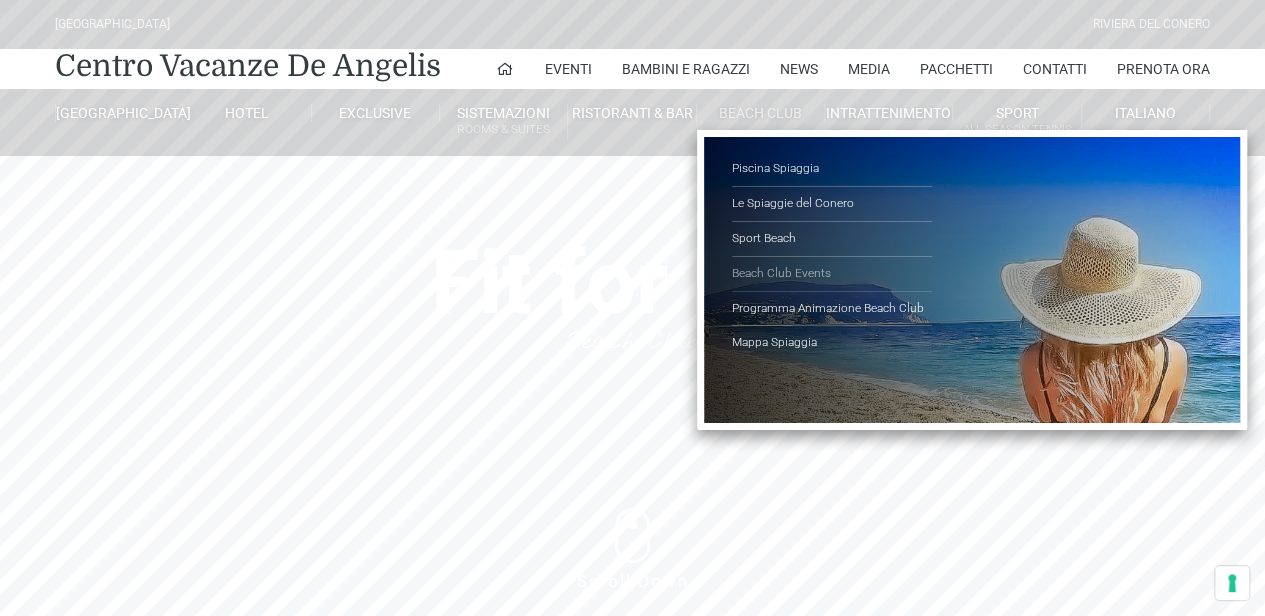 click on "Beach Club Events" at bounding box center (832, 274) 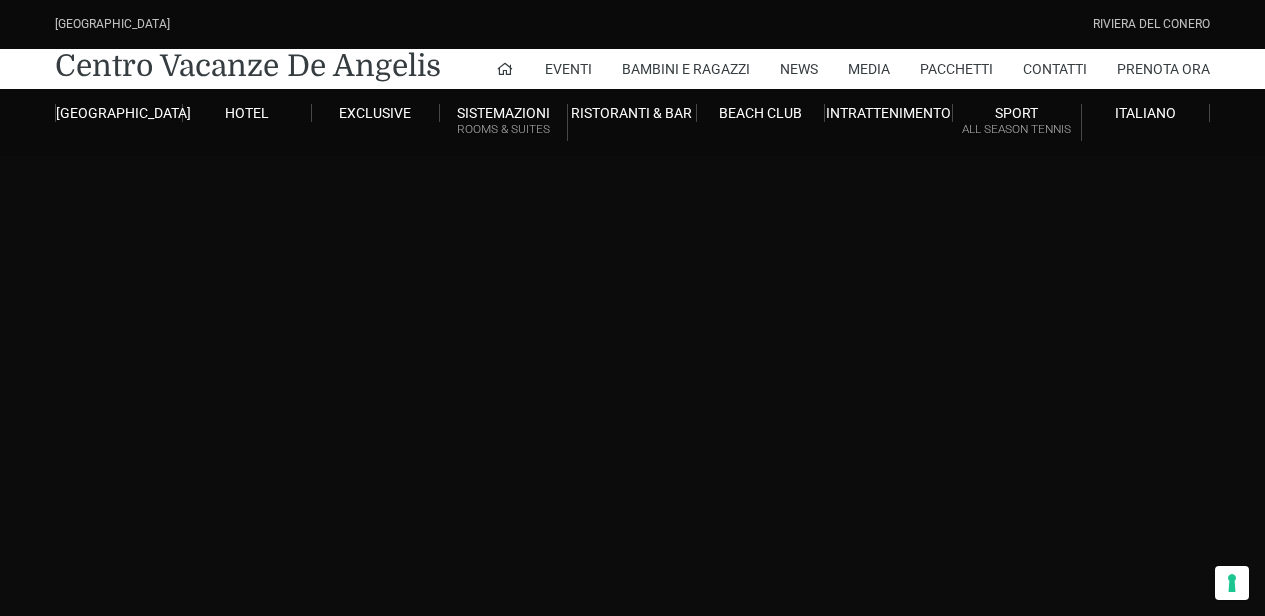scroll, scrollTop: 0, scrollLeft: 0, axis: both 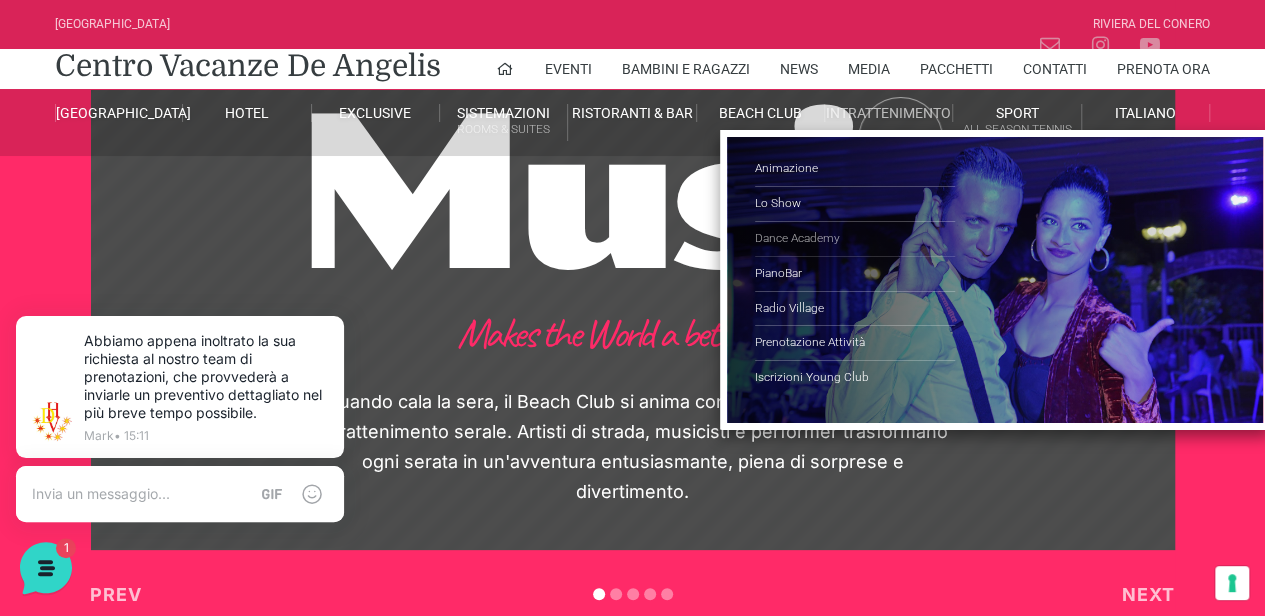 click on "Dance Academy" at bounding box center [855, 239] 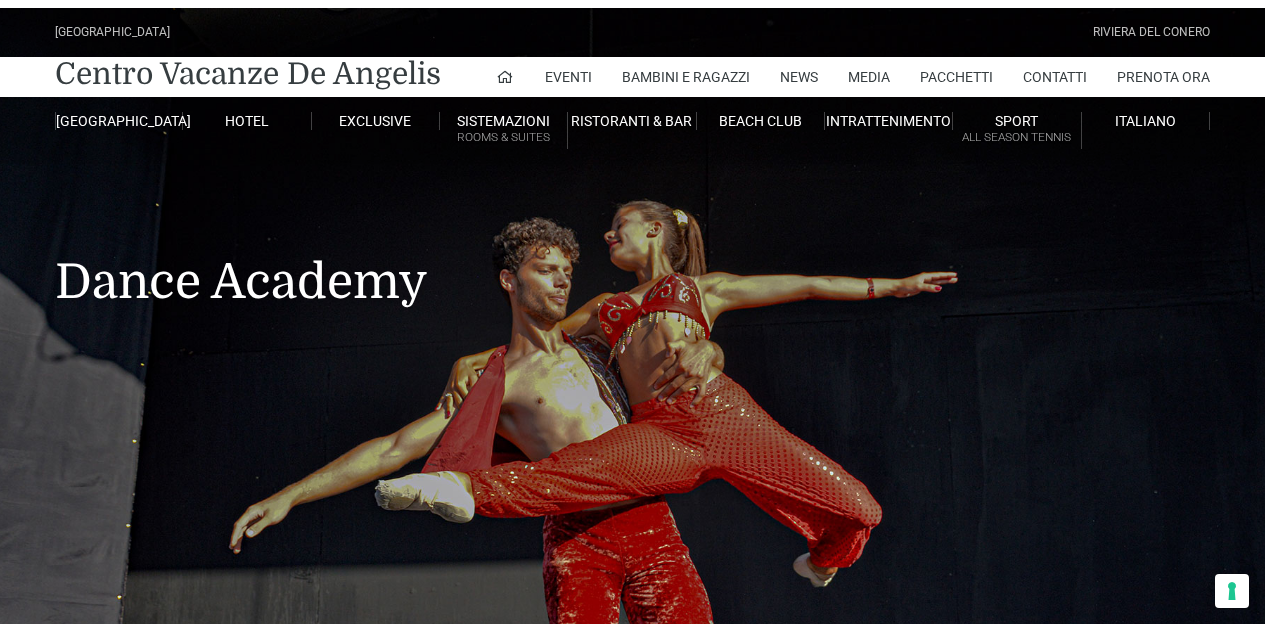 scroll, scrollTop: 0, scrollLeft: 0, axis: both 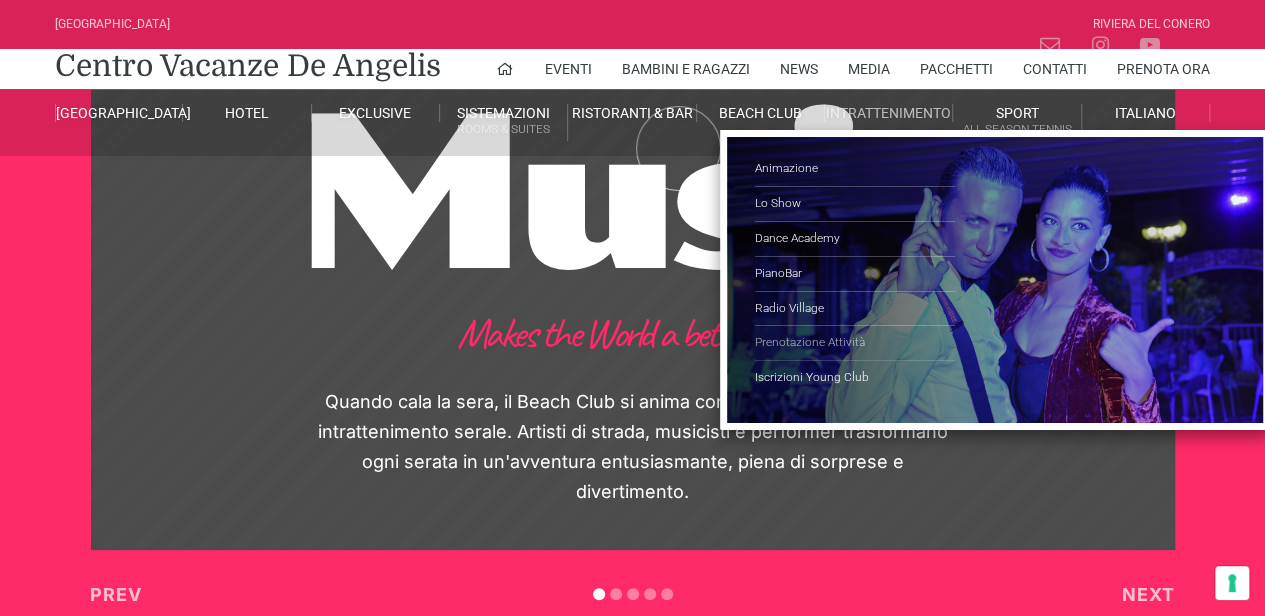 click on "Prenotazione Attività" at bounding box center [855, 343] 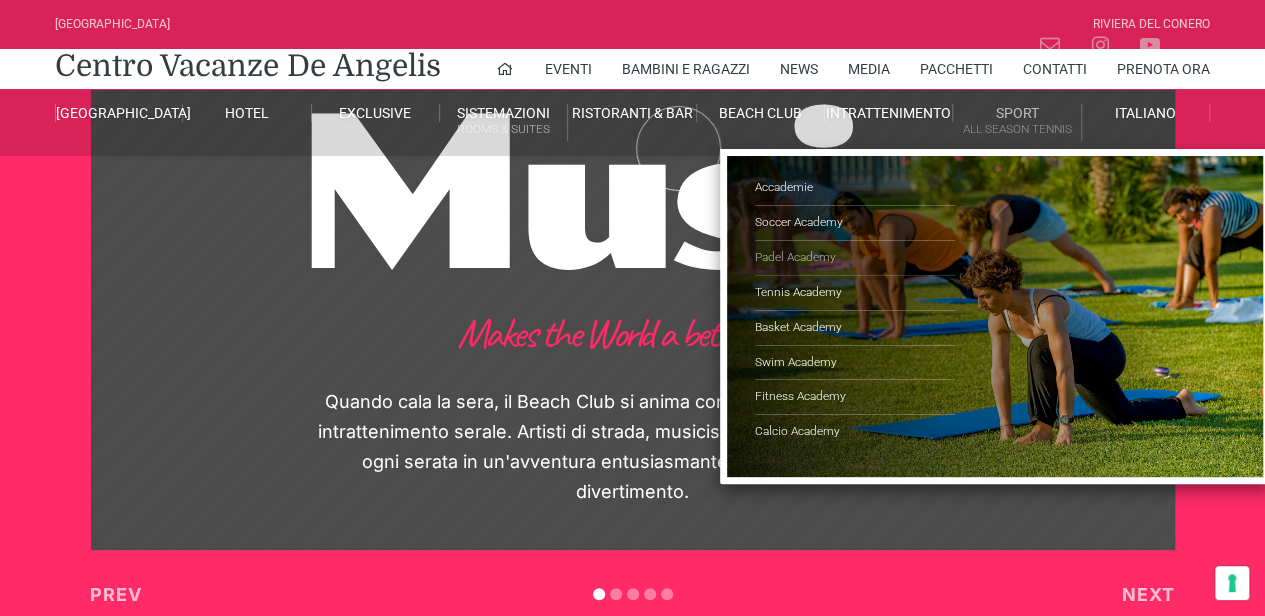 click on "Padel Academy" at bounding box center [855, 258] 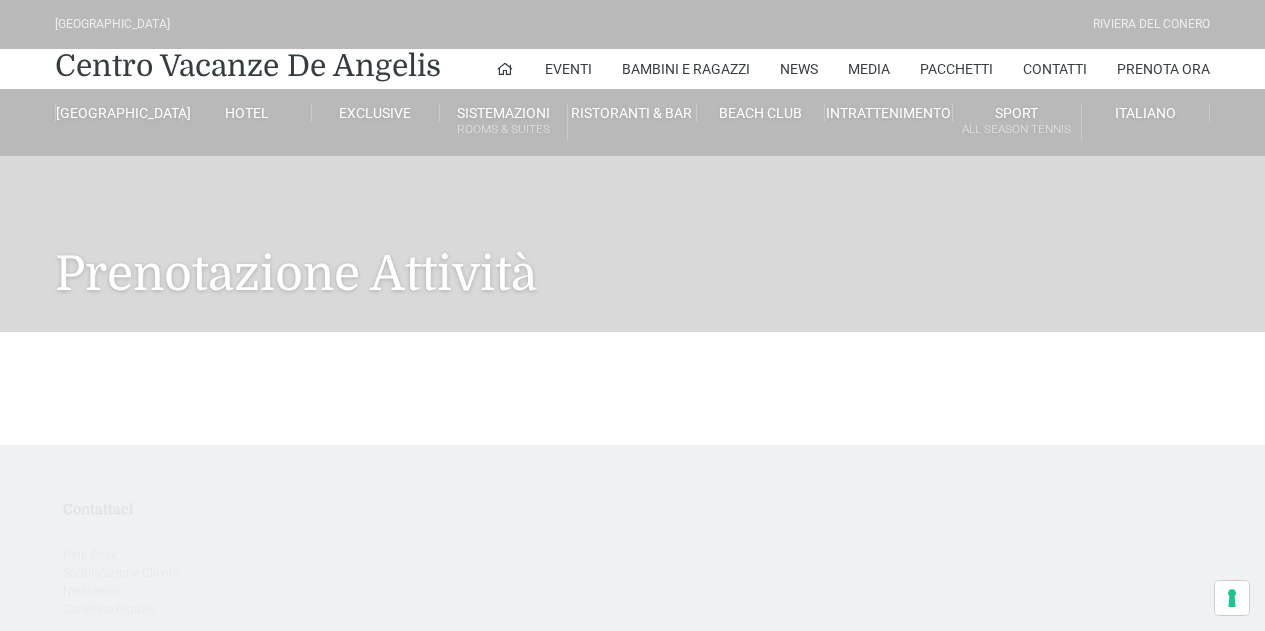 scroll, scrollTop: 0, scrollLeft: 0, axis: both 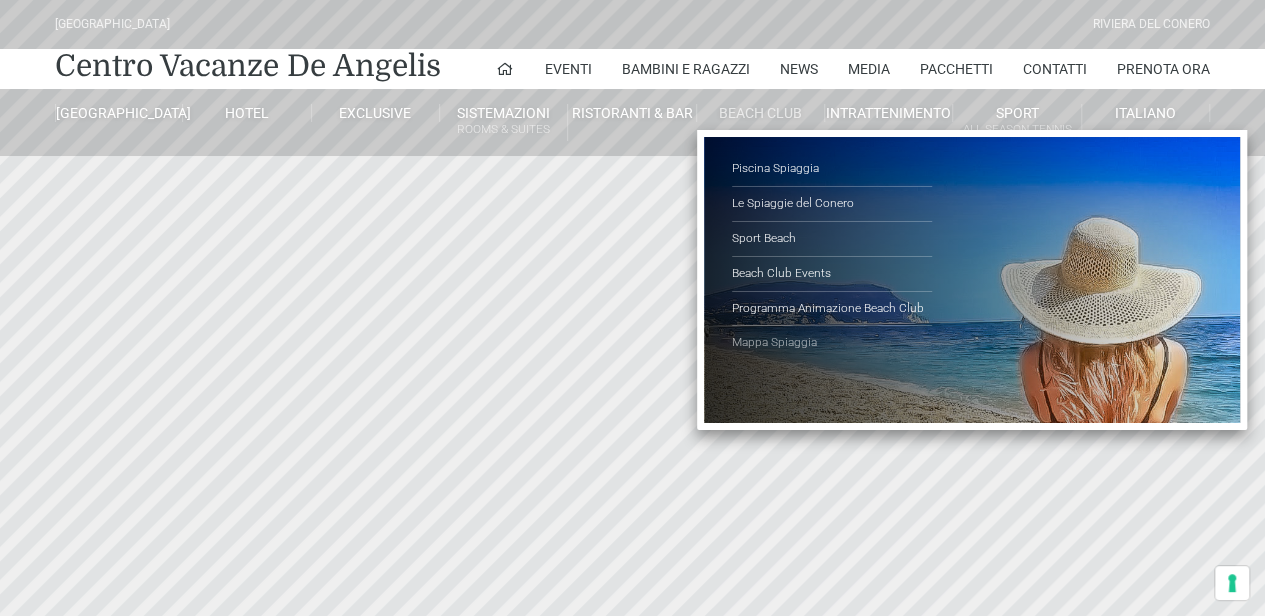 click on "Mappa Spiaggia" at bounding box center (832, 343) 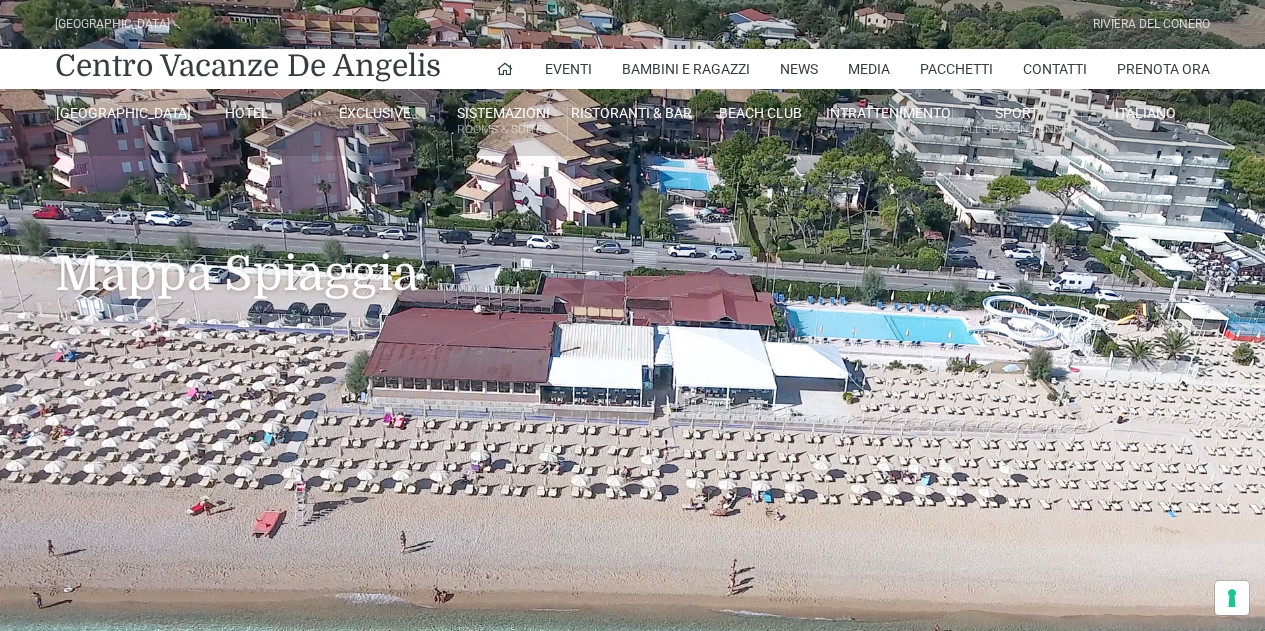 scroll, scrollTop: 0, scrollLeft: 0, axis: both 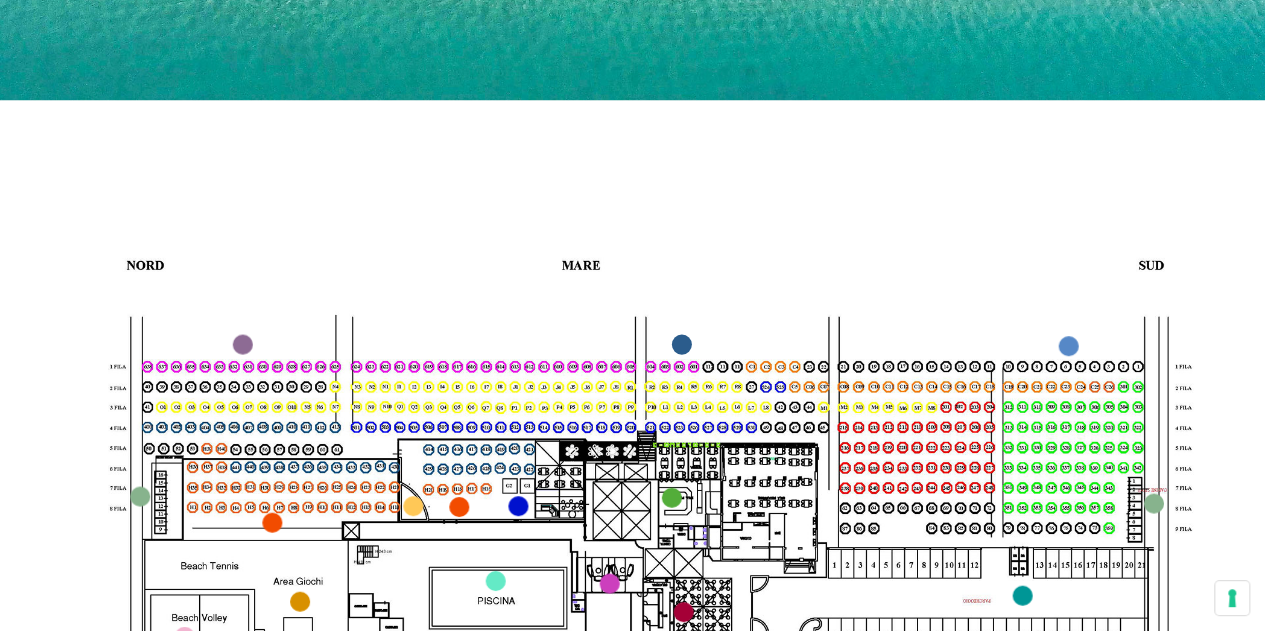 click at bounding box center [634, 481] 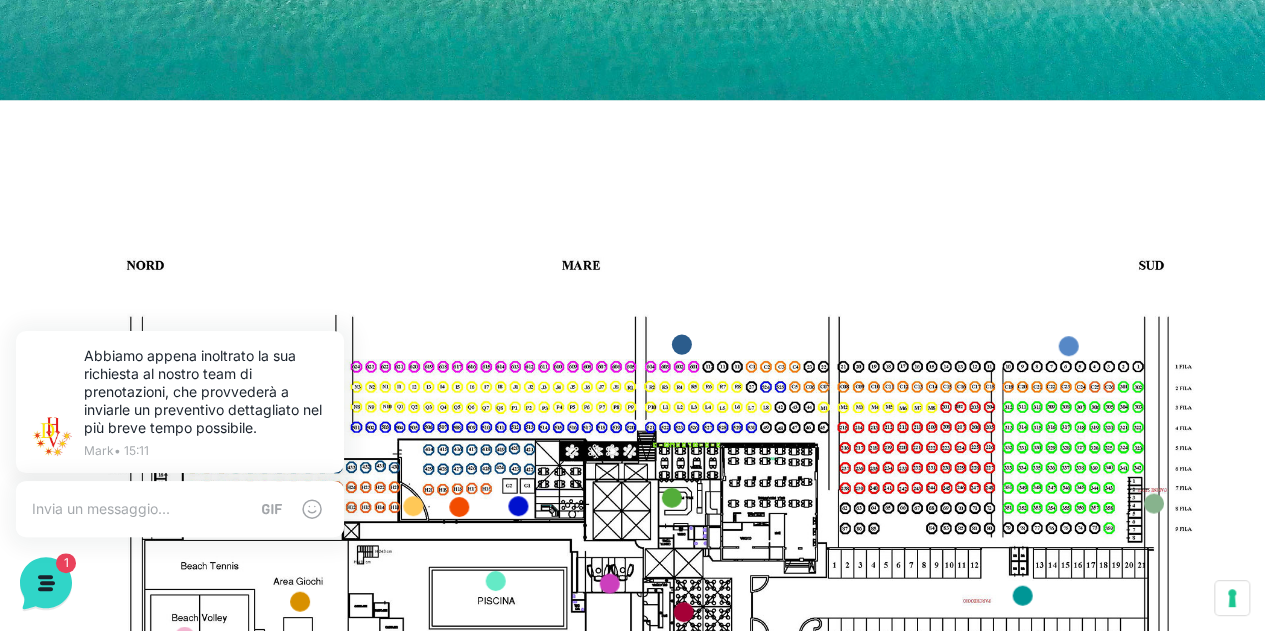 scroll, scrollTop: 0, scrollLeft: 0, axis: both 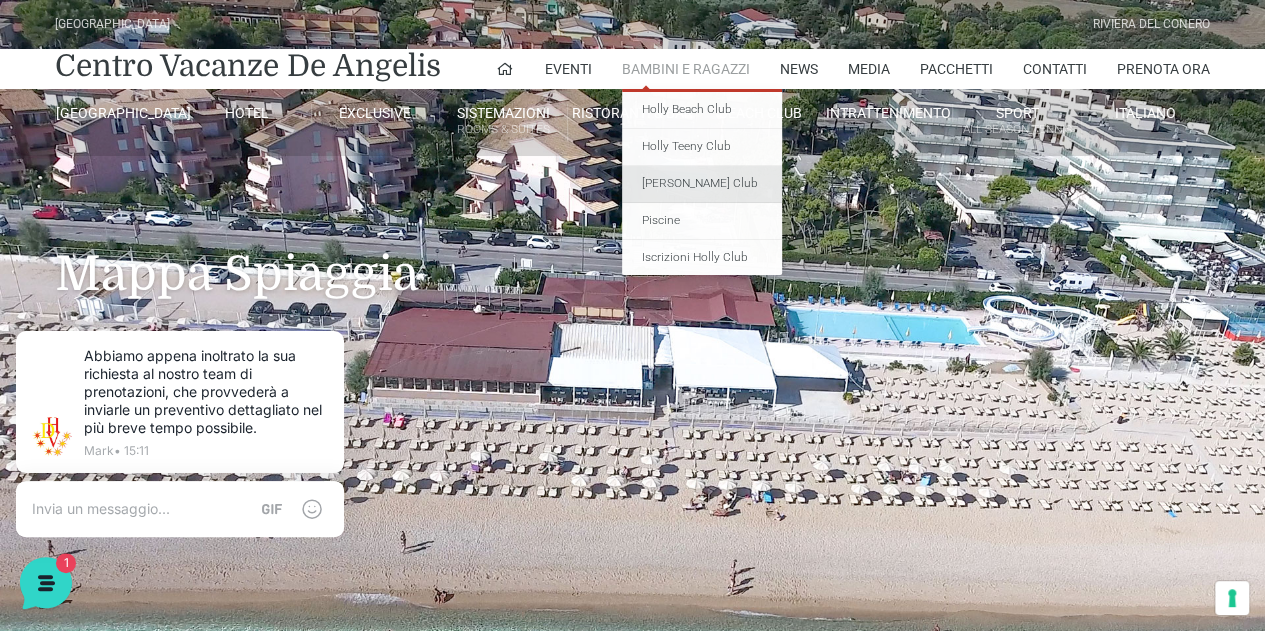 click on "[PERSON_NAME] Club" at bounding box center (702, 184) 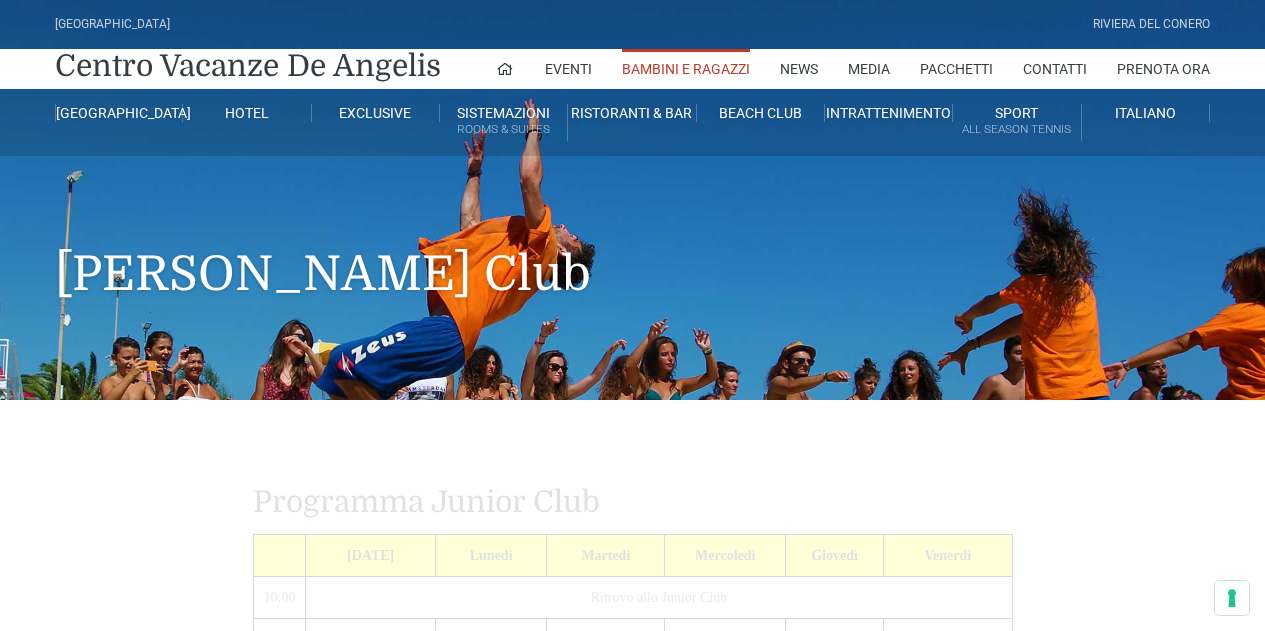 scroll, scrollTop: 0, scrollLeft: 0, axis: both 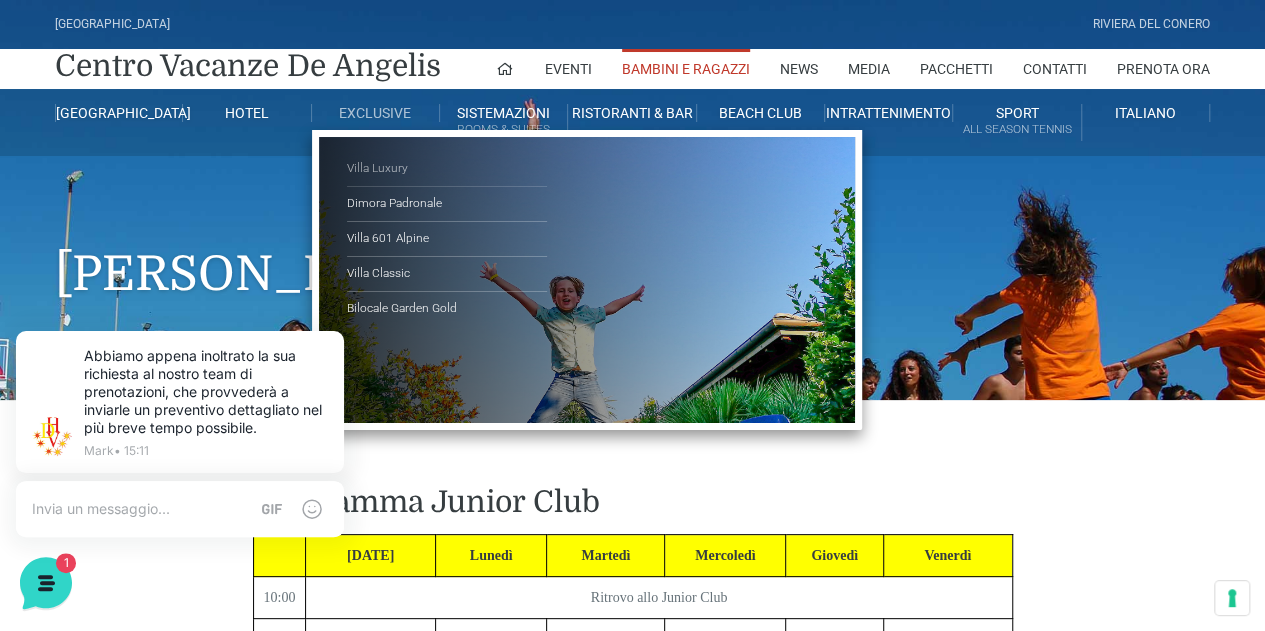 click on "Villa Luxury" at bounding box center [447, 169] 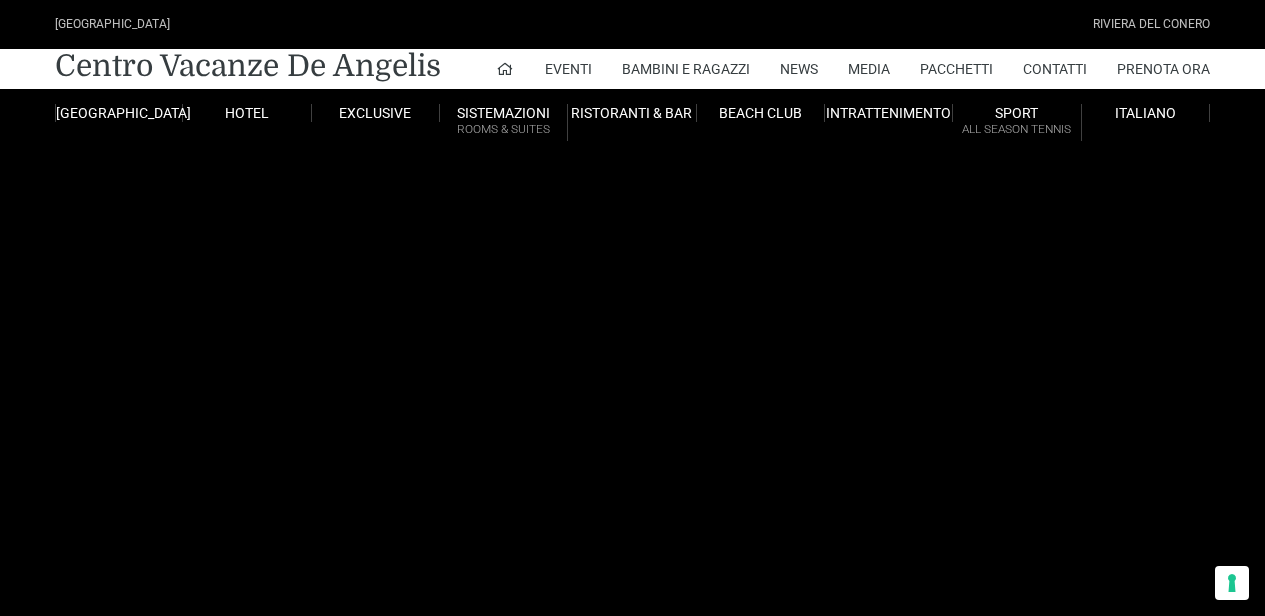 scroll, scrollTop: 0, scrollLeft: 0, axis: both 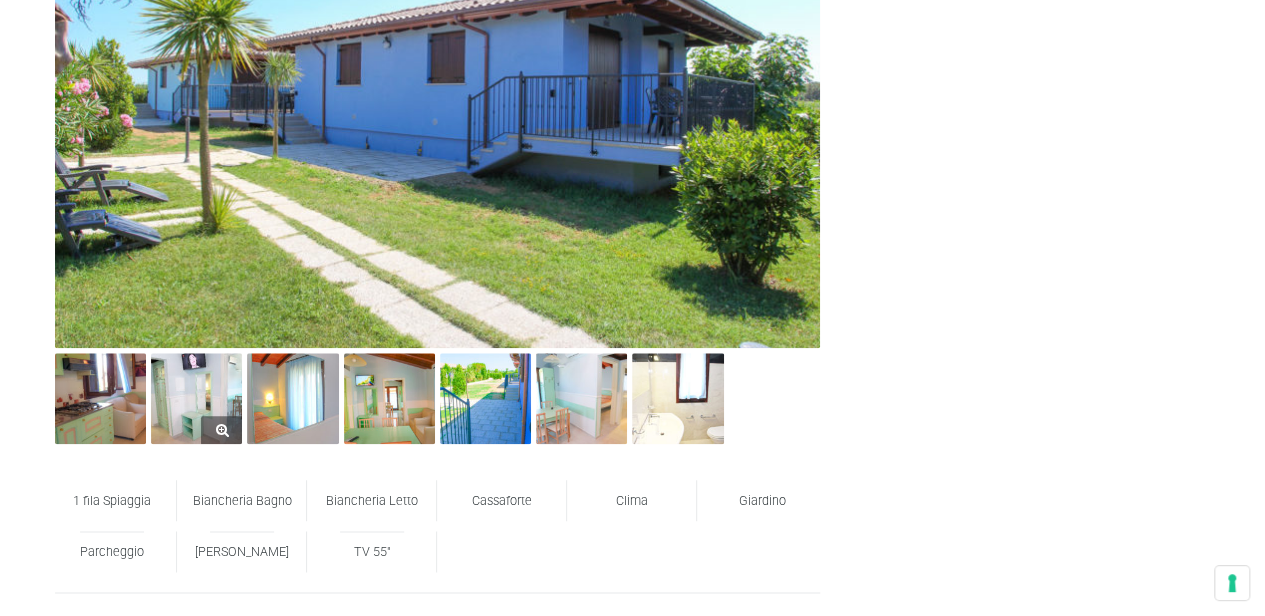 click at bounding box center (196, 398) 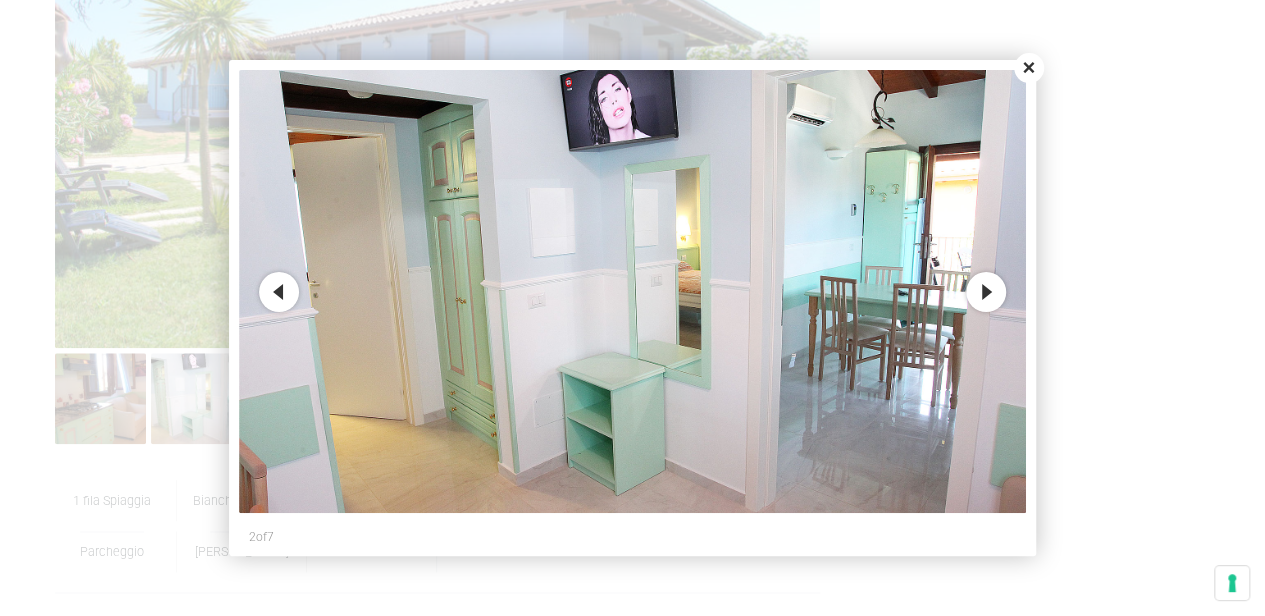 click on "Next" at bounding box center [986, 292] 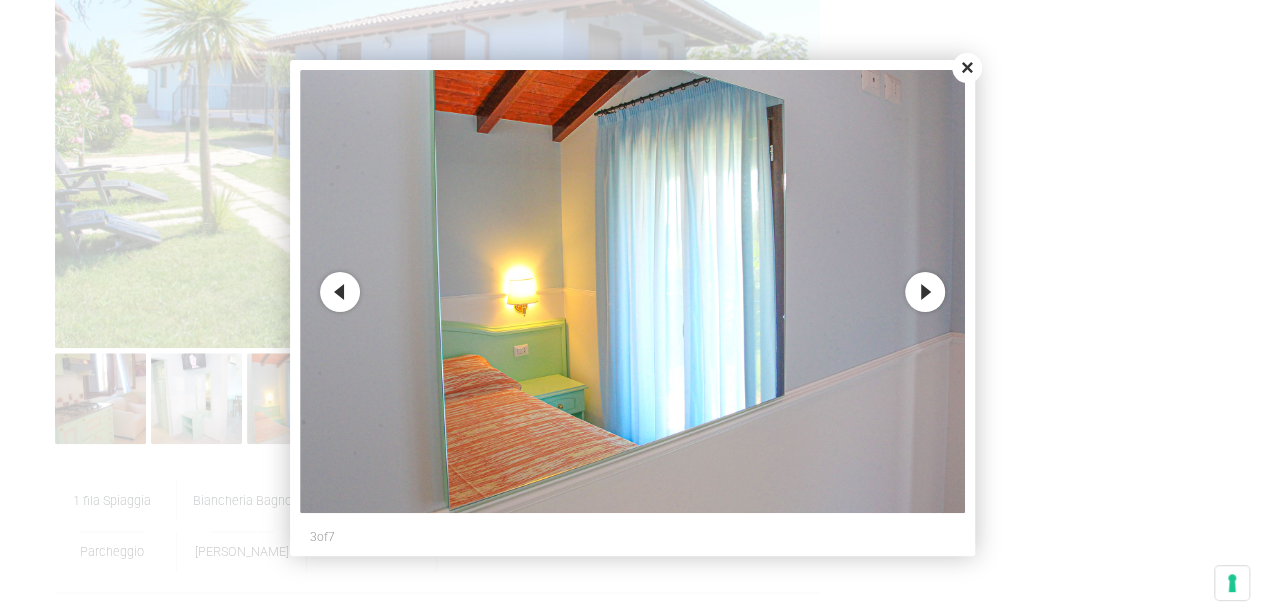 click at bounding box center [632, 308] 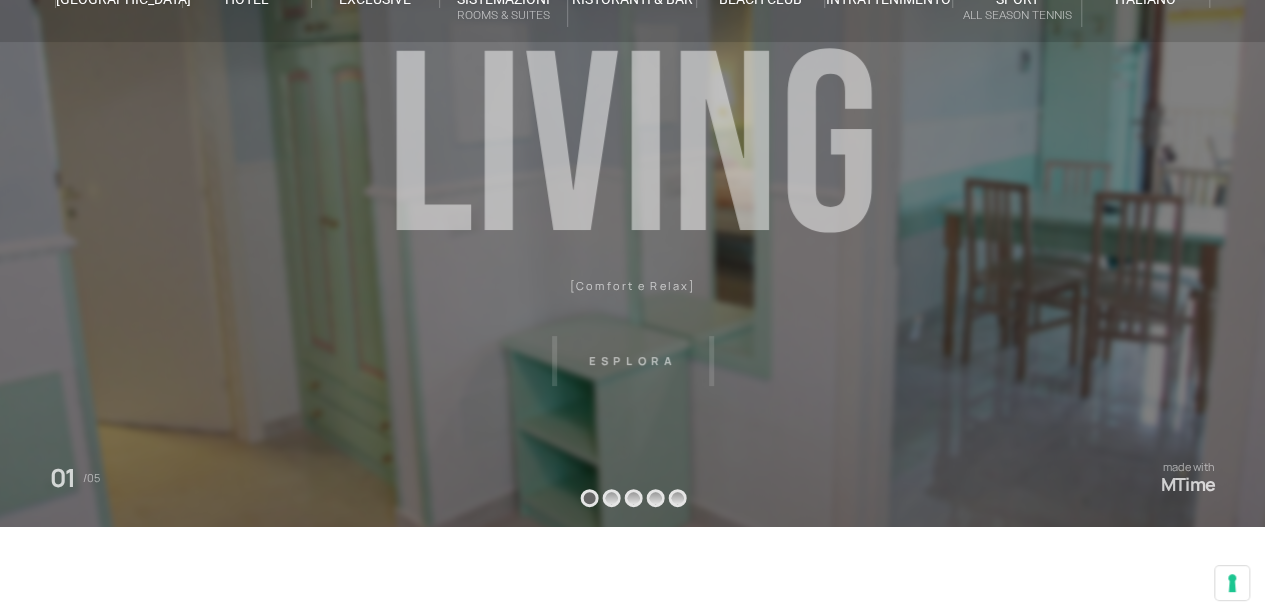scroll, scrollTop: 0, scrollLeft: 0, axis: both 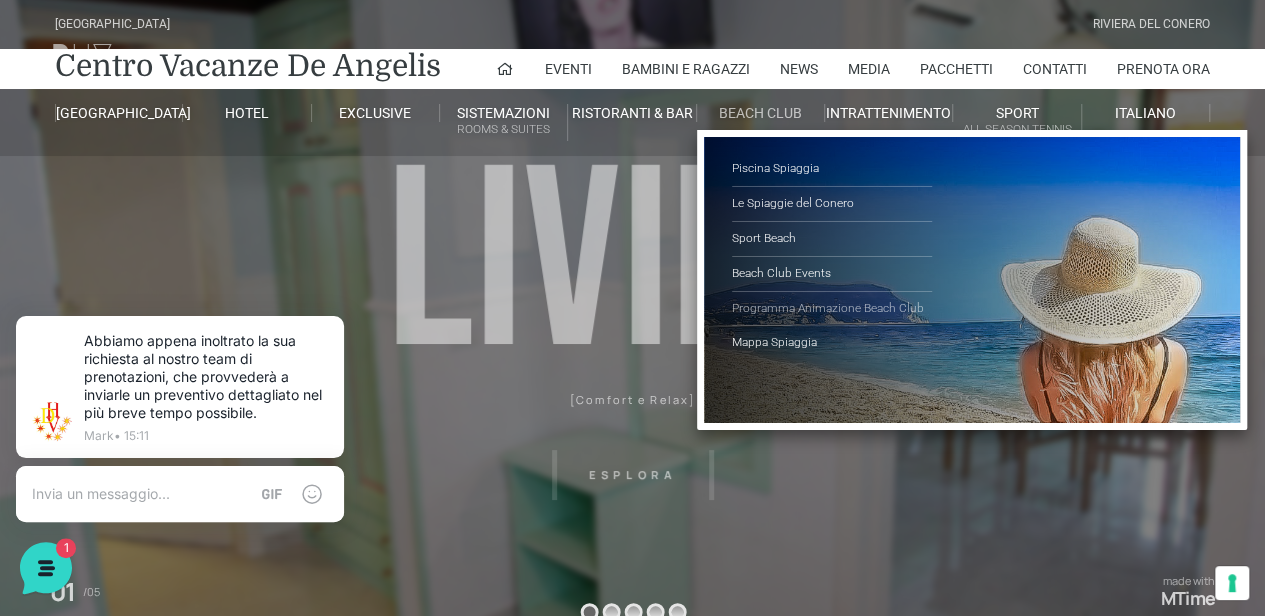 click on "Programma Animazione Beach Club" at bounding box center (832, 309) 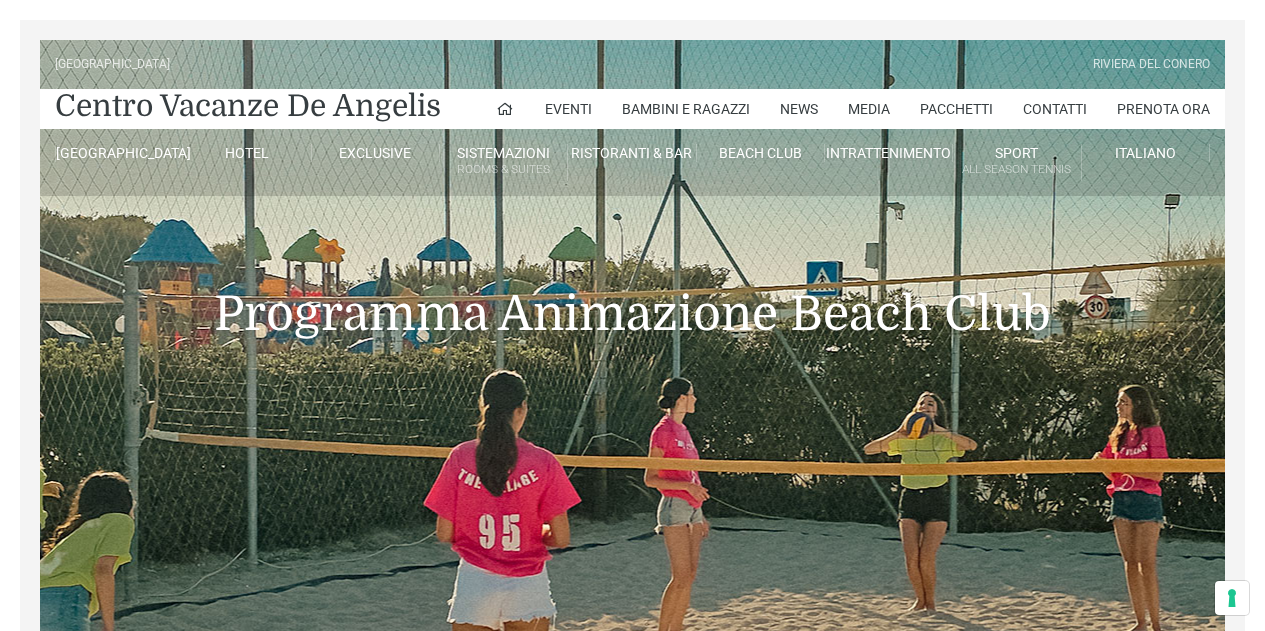 scroll, scrollTop: 0, scrollLeft: 0, axis: both 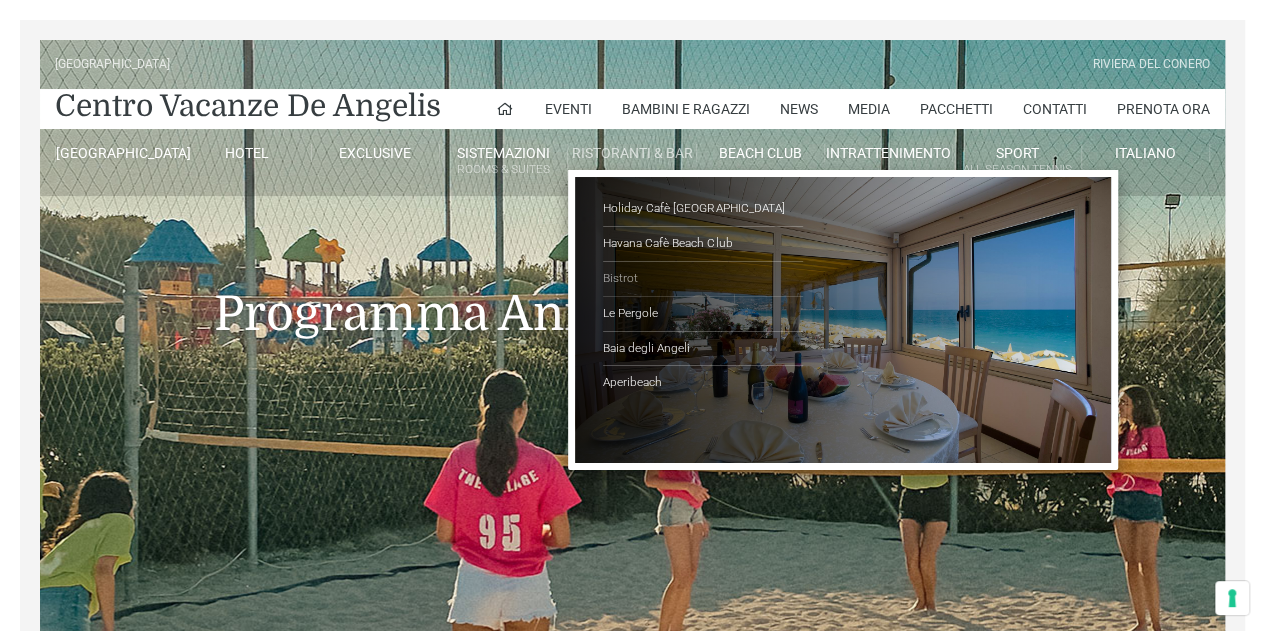 click on "Bistrot" at bounding box center (703, 279) 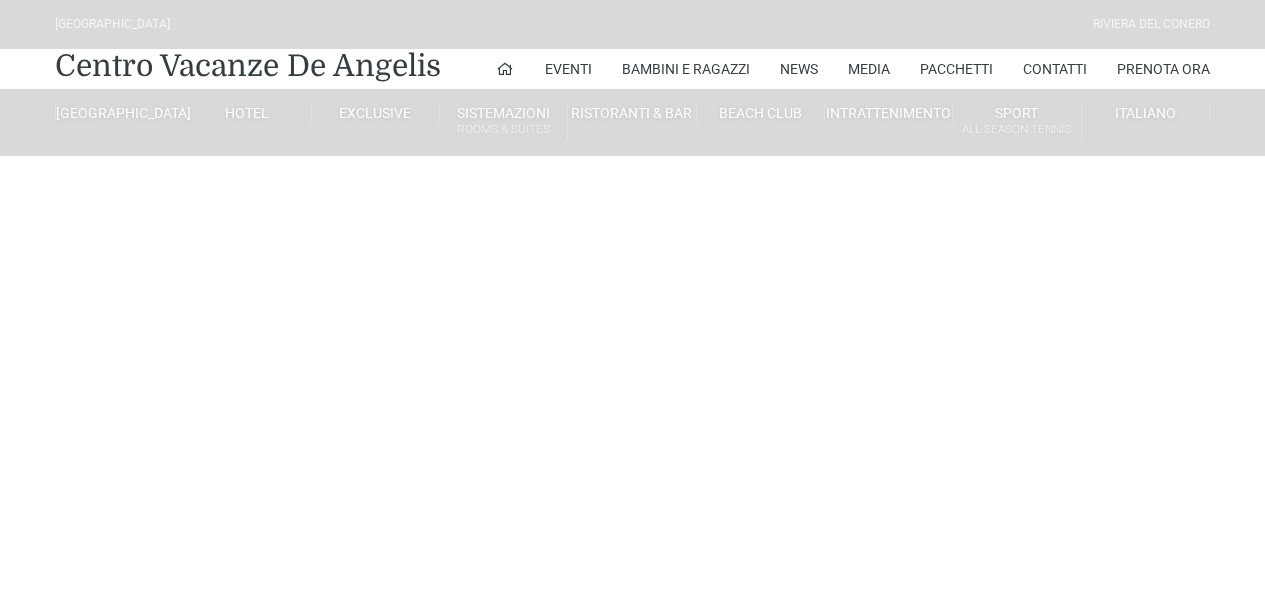 scroll, scrollTop: 0, scrollLeft: 0, axis: both 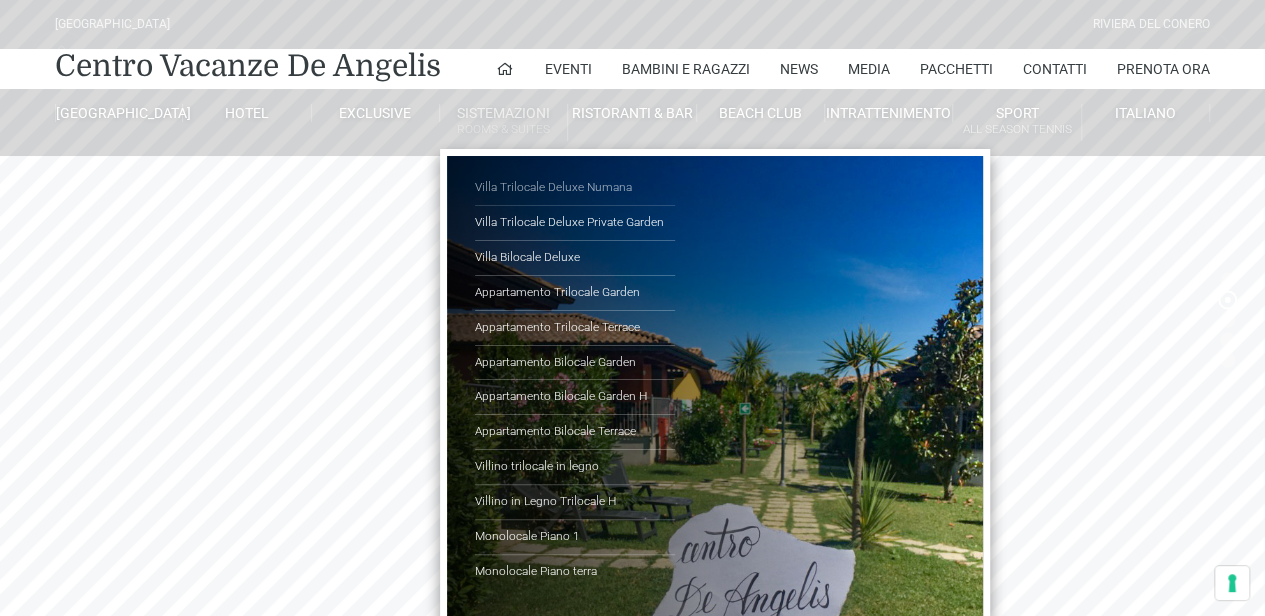 click on "Villa Trilocale Deluxe Numana" at bounding box center [575, 188] 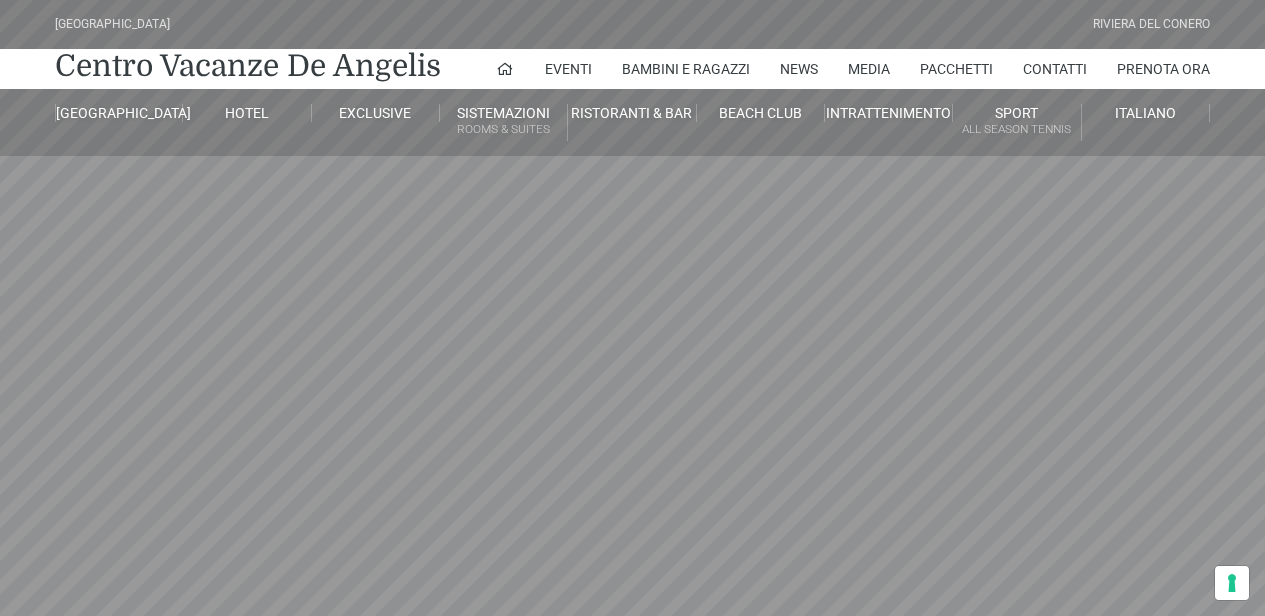 scroll, scrollTop: 0, scrollLeft: 0, axis: both 